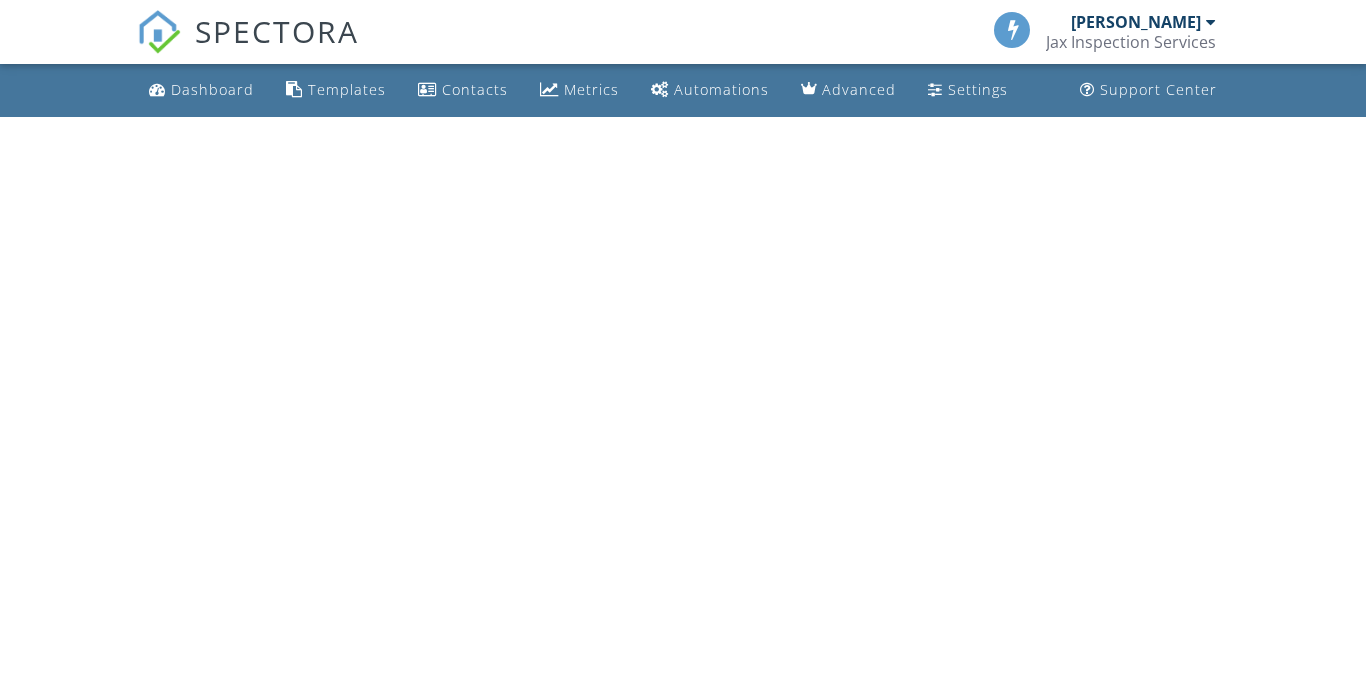 scroll, scrollTop: 0, scrollLeft: 0, axis: both 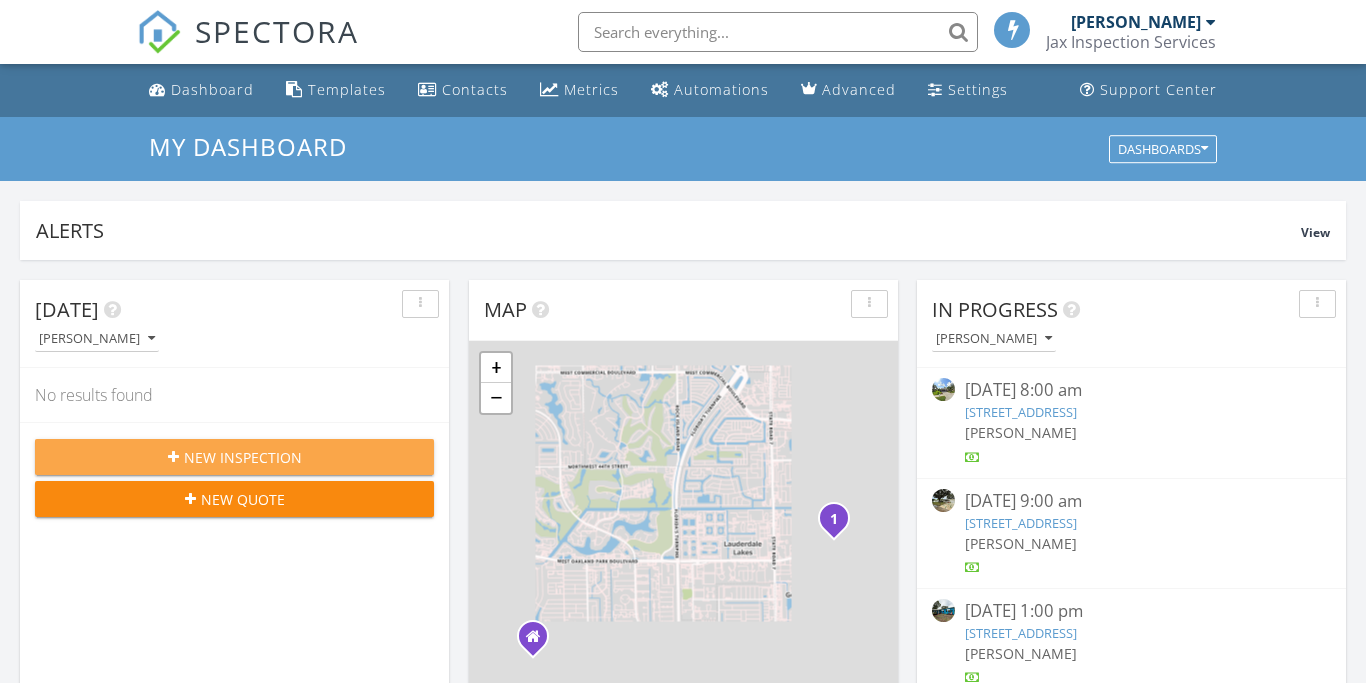 click on "New Inspection" at bounding box center (243, 457) 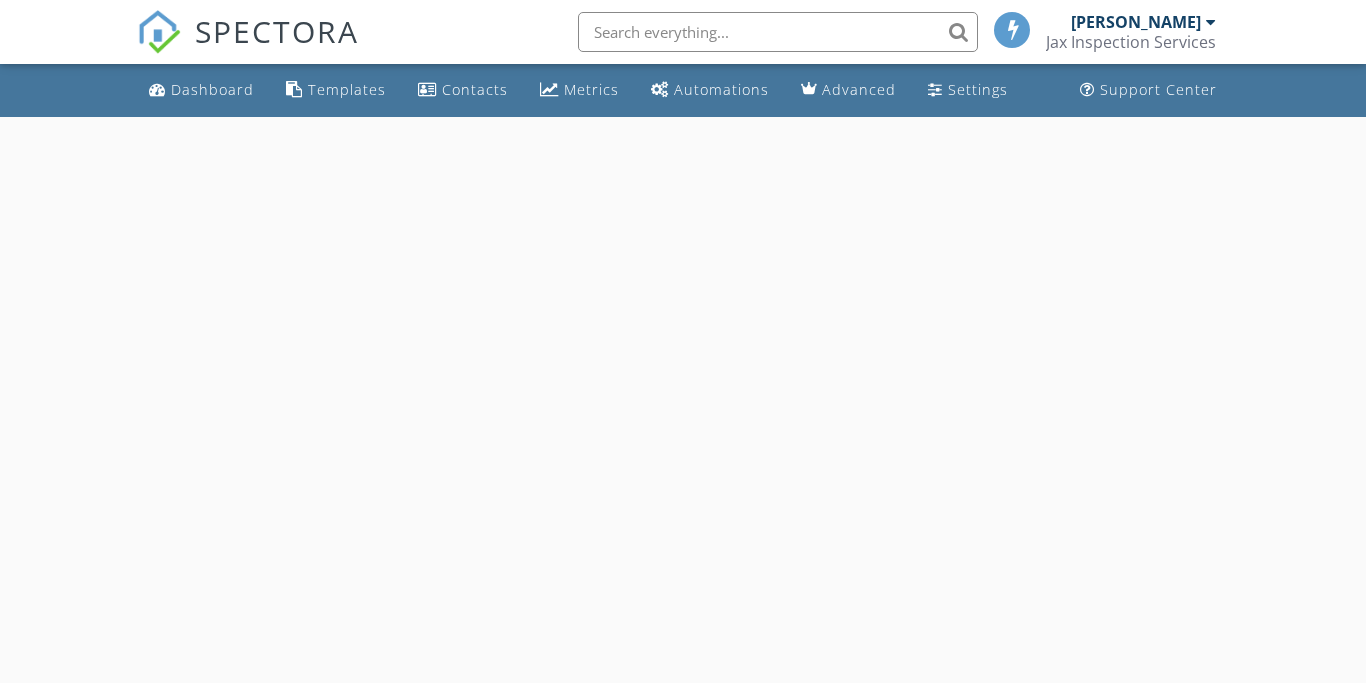 scroll, scrollTop: 0, scrollLeft: 0, axis: both 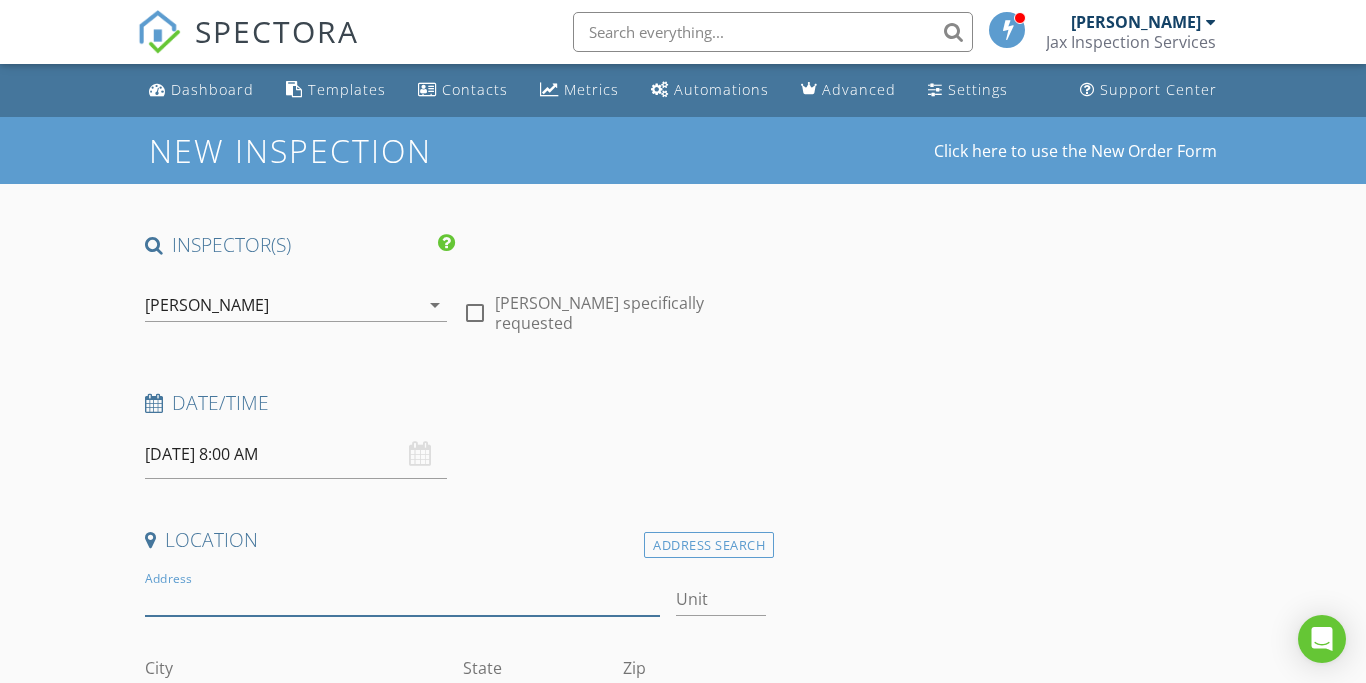 click on "Address" at bounding box center [402, 599] 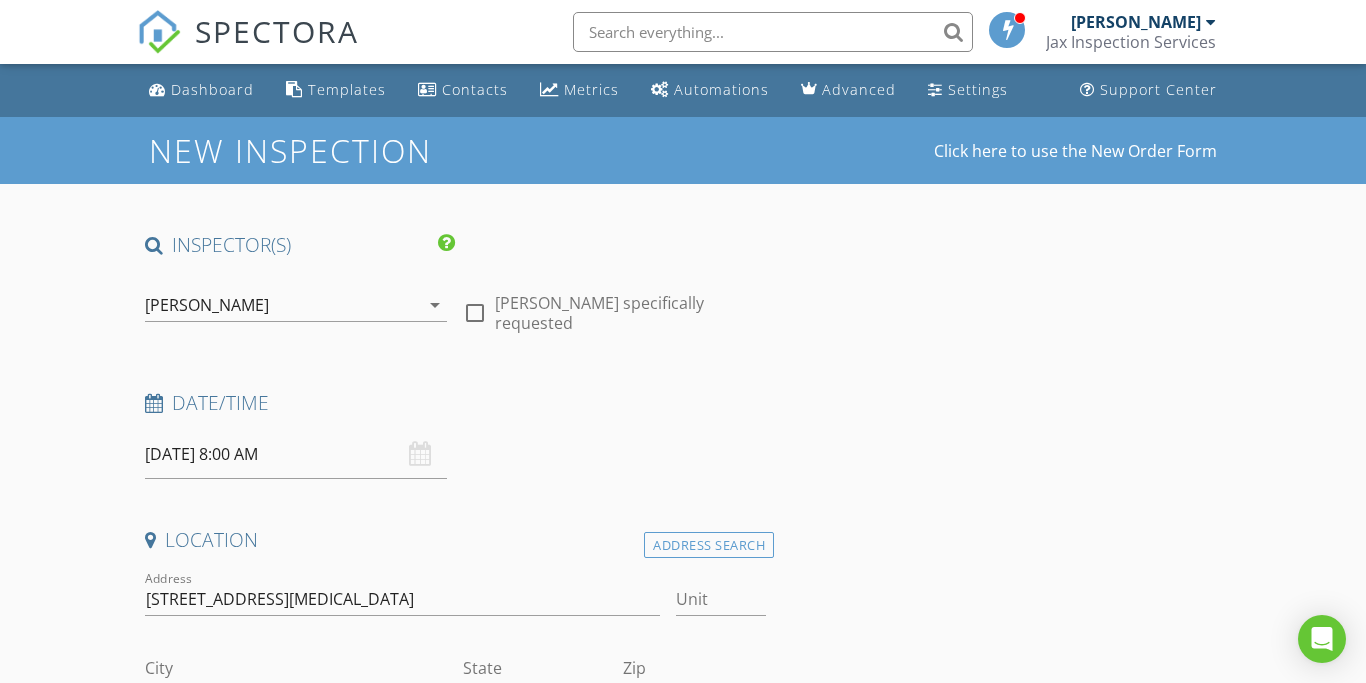click on "INSPECTOR(S)
check_box   Thomas Jackson   PRIMARY   check_box_outline_blank   Beth Mirowsky     check_box_outline_blank   Joel Pita     Thomas Jackson arrow_drop_down   check_box_outline_blank Thomas Jackson specifically requested
Date/Time
07/11/2025 8:00 AM
Location
Address Search       Address 8120 Northwest 48th Terrace Doral, FL 33166   Unit   City   State   Zip   County     Square Feet   Year Built   Foundation arrow_drop_down
client
check_box Enable Client CC email for this inspection   Client Search     check_box_outline_blank Client is a Company/Organization     First Name   Last Name   Email   CC Email   Phone           Notes   Private Notes
ADD ADDITIONAL client
SERVICES
check_box_outline_blank   Jax Residential    check_box_outline_blank   4 point" at bounding box center (683, 1780) 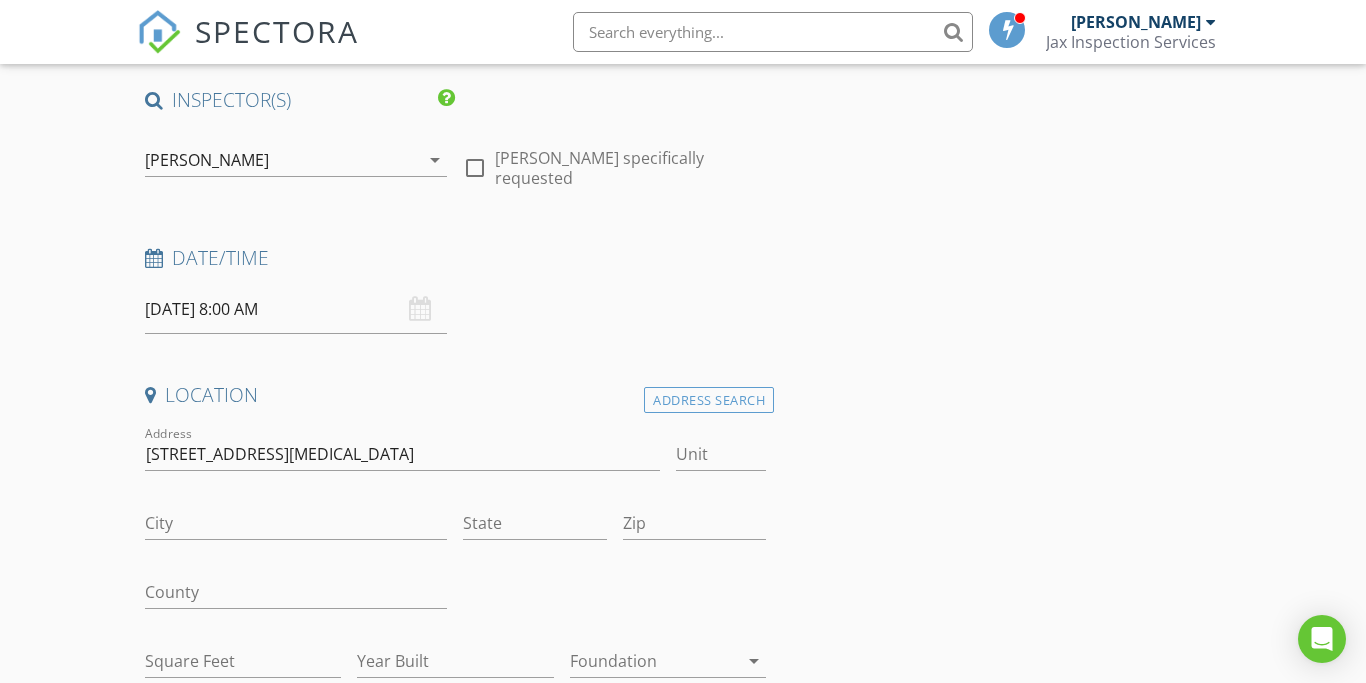 scroll, scrollTop: 153, scrollLeft: 0, axis: vertical 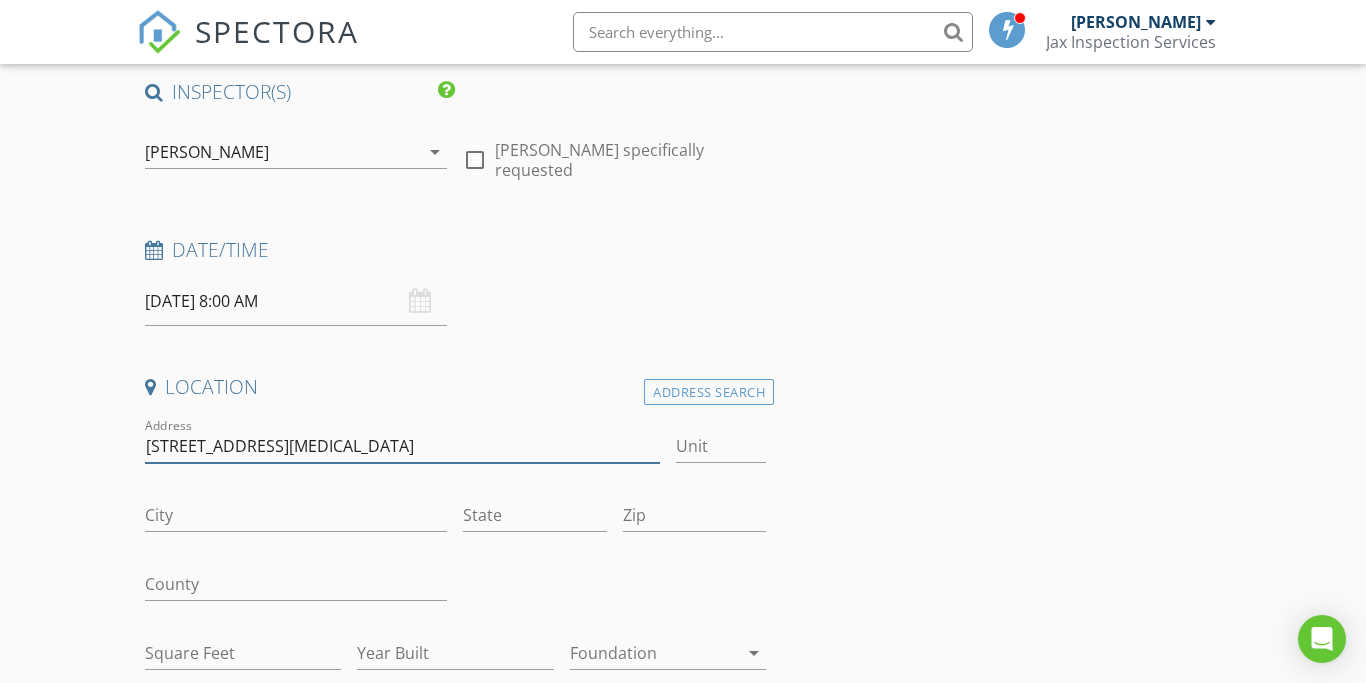 click on "8120 Northwest 48th Terrace Doral, FL 33166" at bounding box center [402, 446] 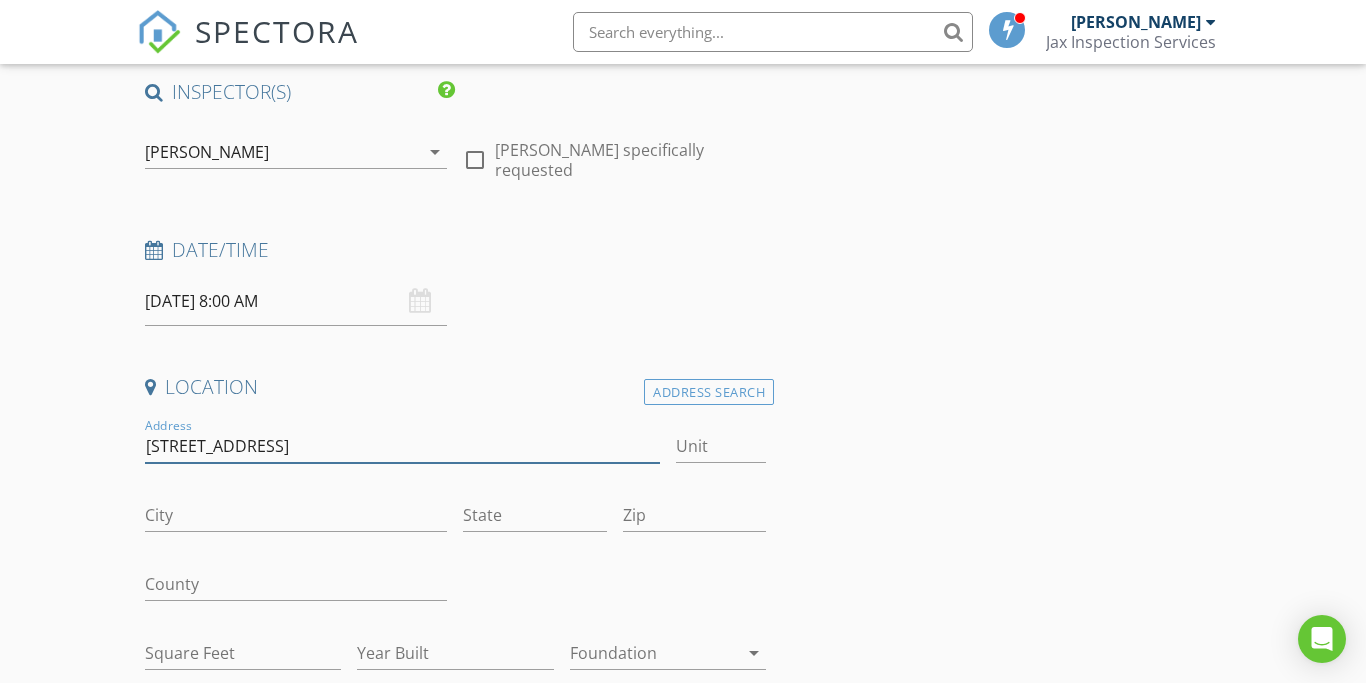 click on "8120 Northwest 48th Terrace" at bounding box center (402, 446) 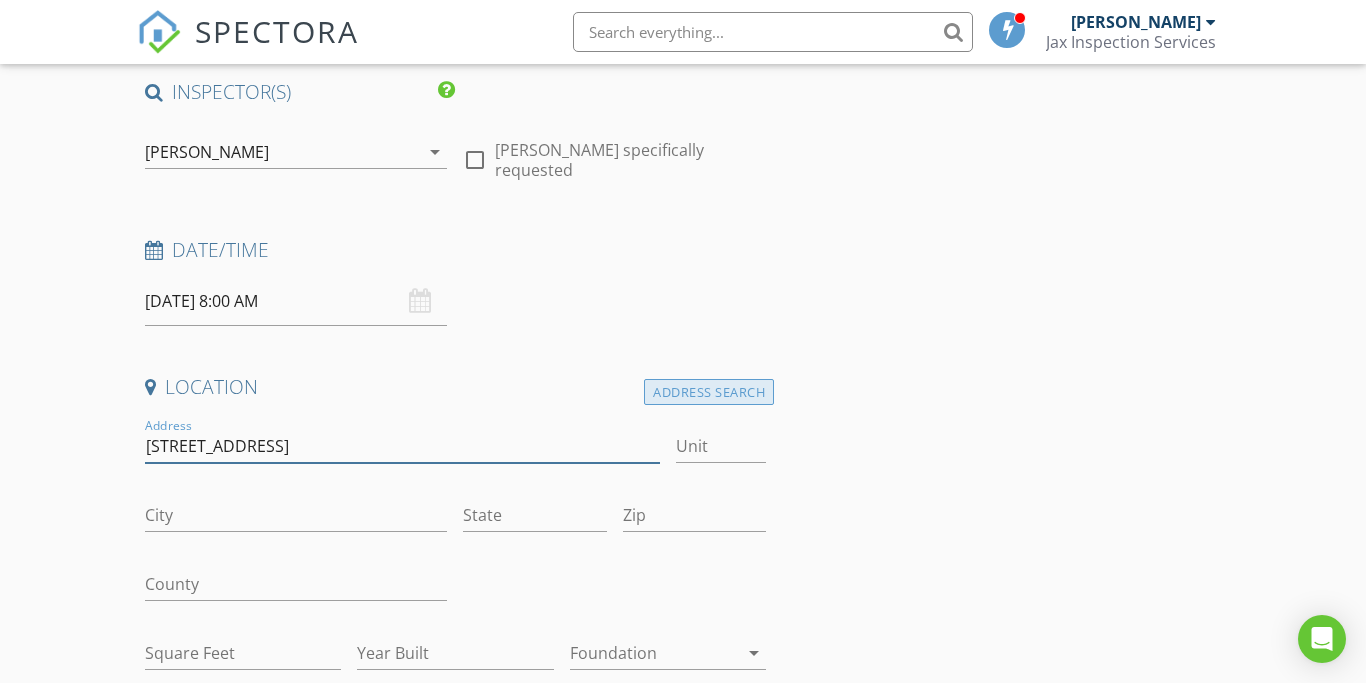 type on "8120 Northwest 48th Terrace" 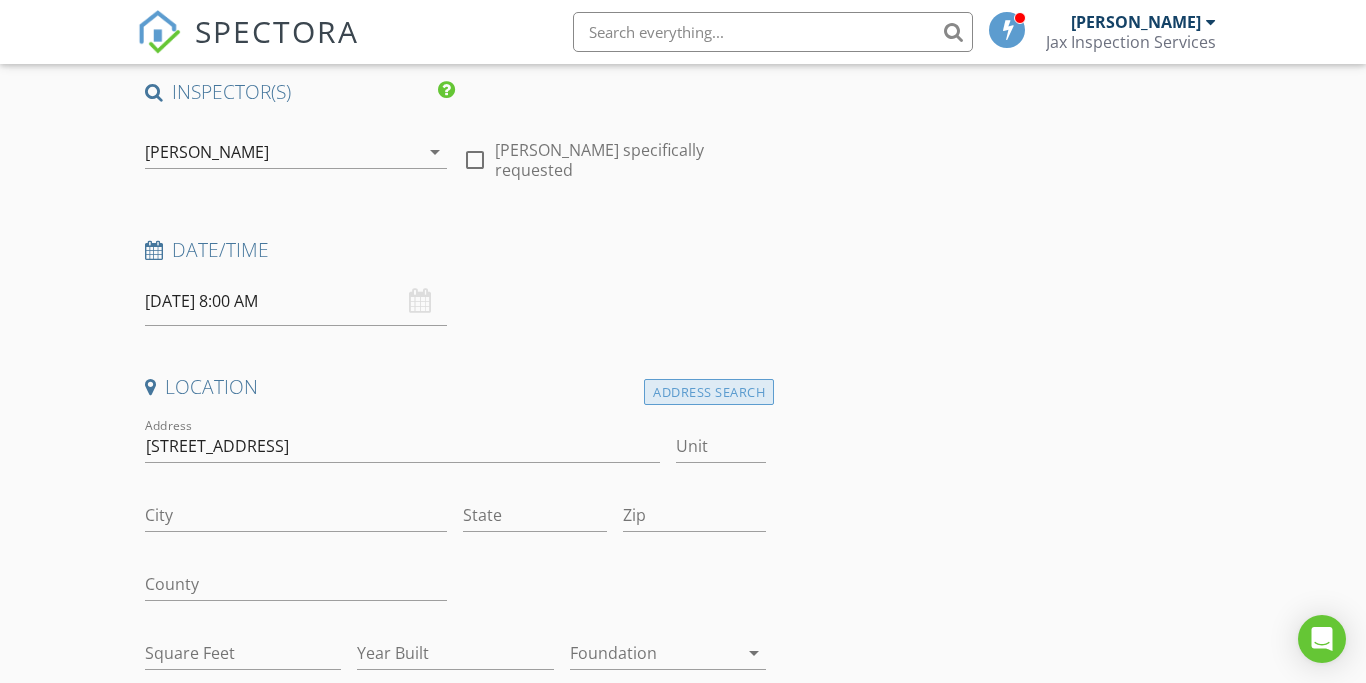 click on "Address Search" at bounding box center [709, 392] 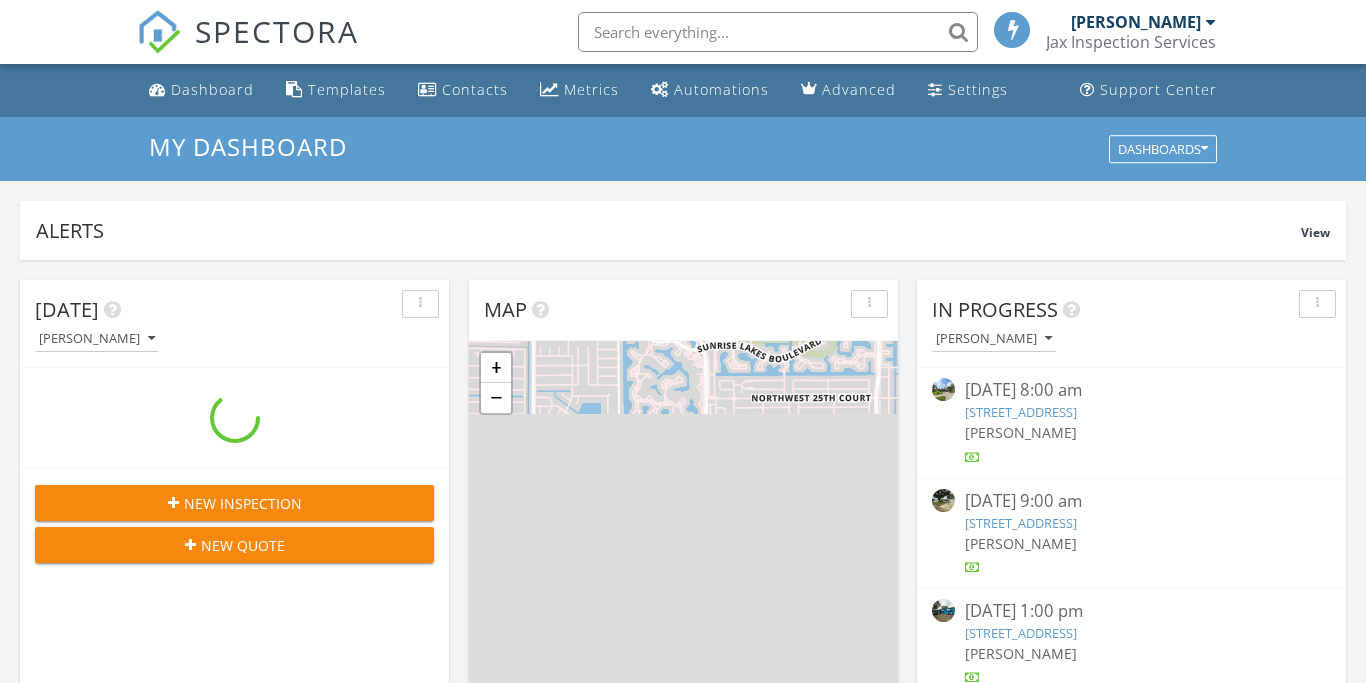 scroll, scrollTop: 0, scrollLeft: 0, axis: both 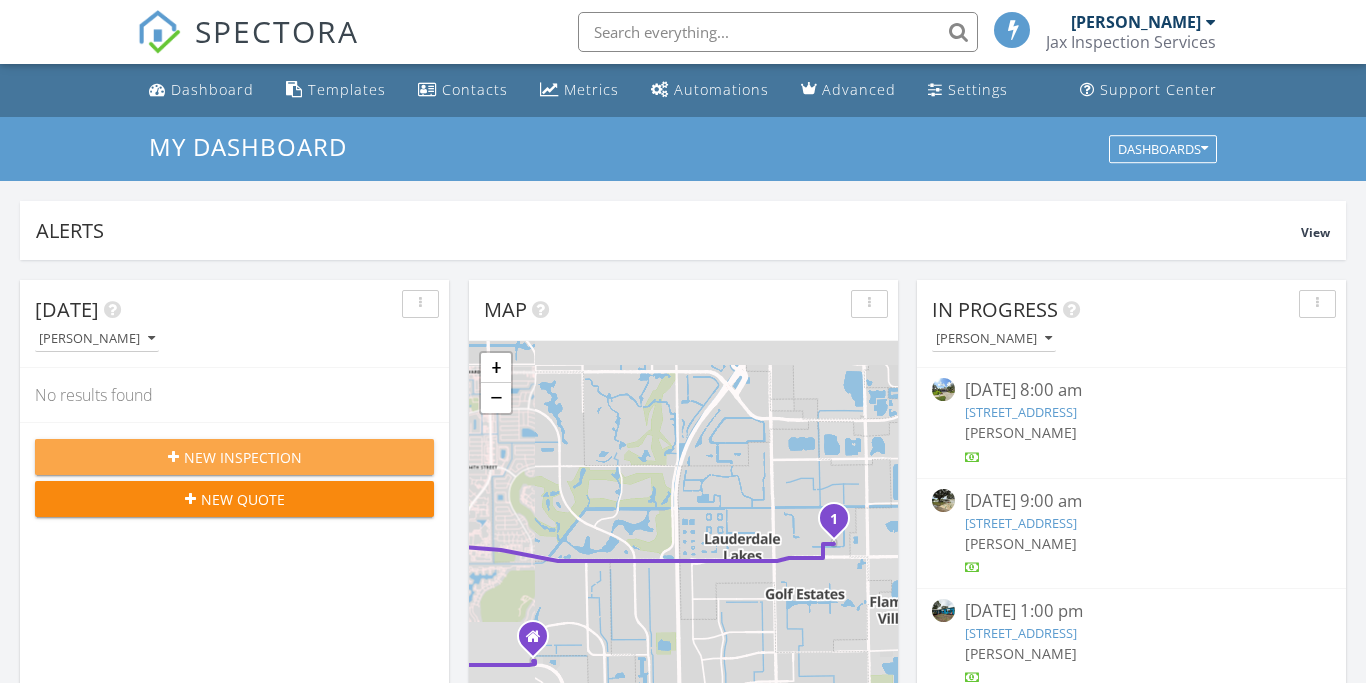click on "New Inspection" at bounding box center [243, 457] 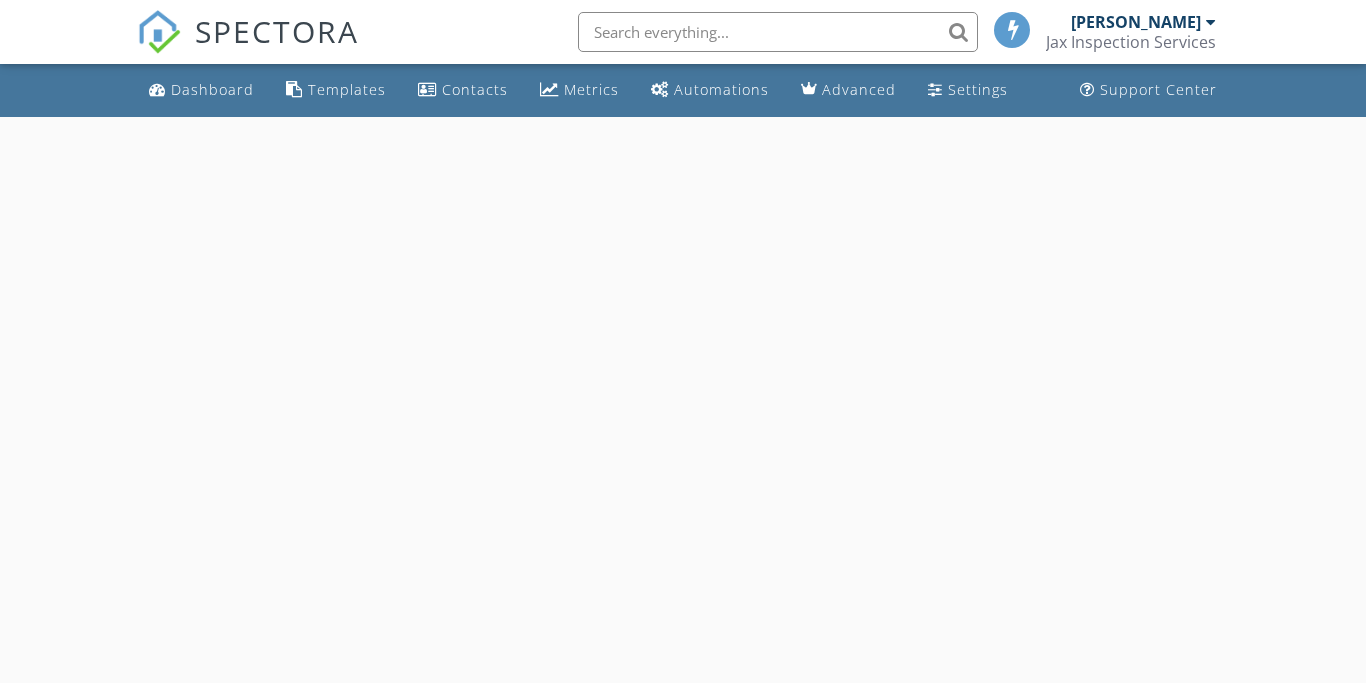 scroll, scrollTop: 0, scrollLeft: 0, axis: both 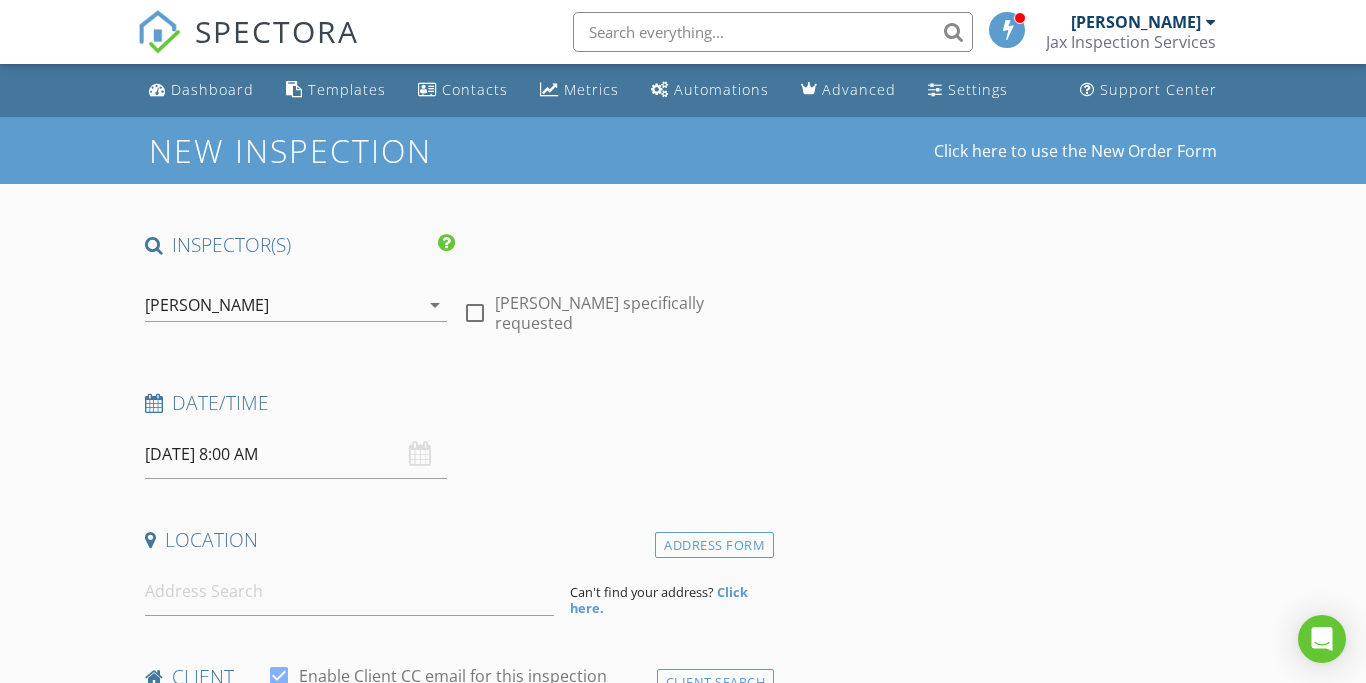 click on "Location" at bounding box center (455, 547) 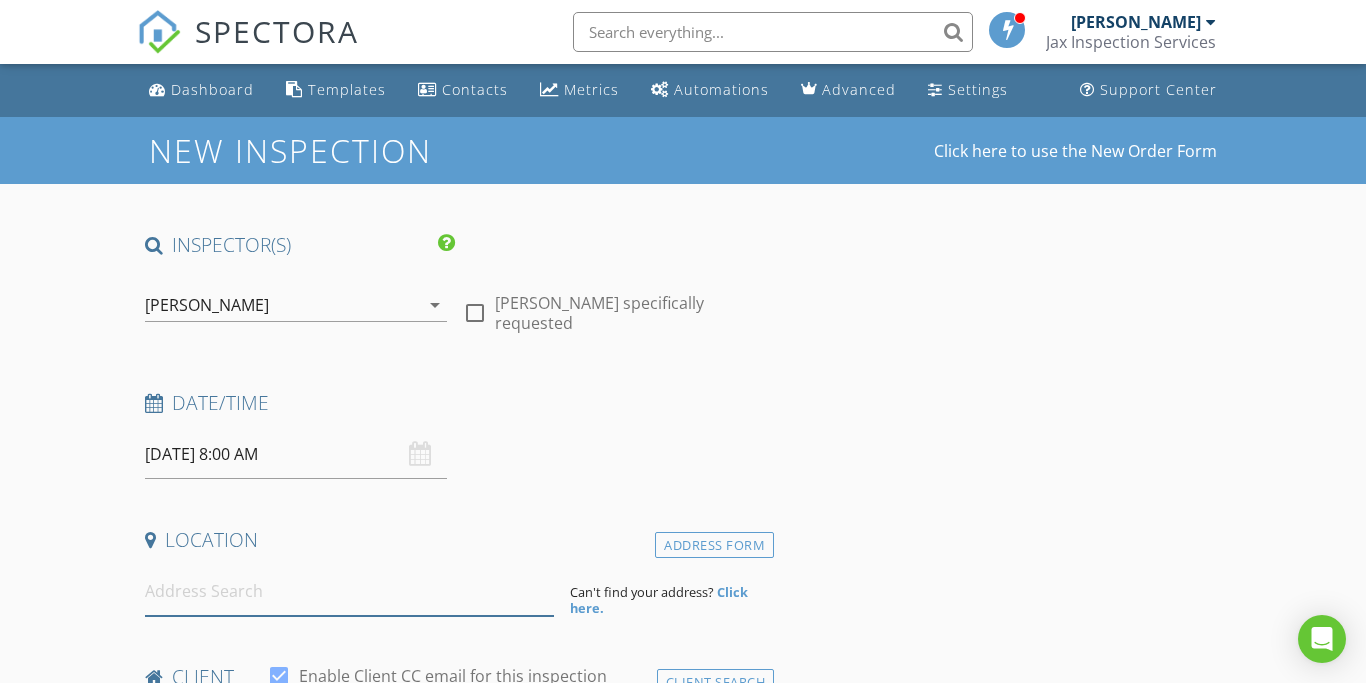 click at bounding box center (349, 591) 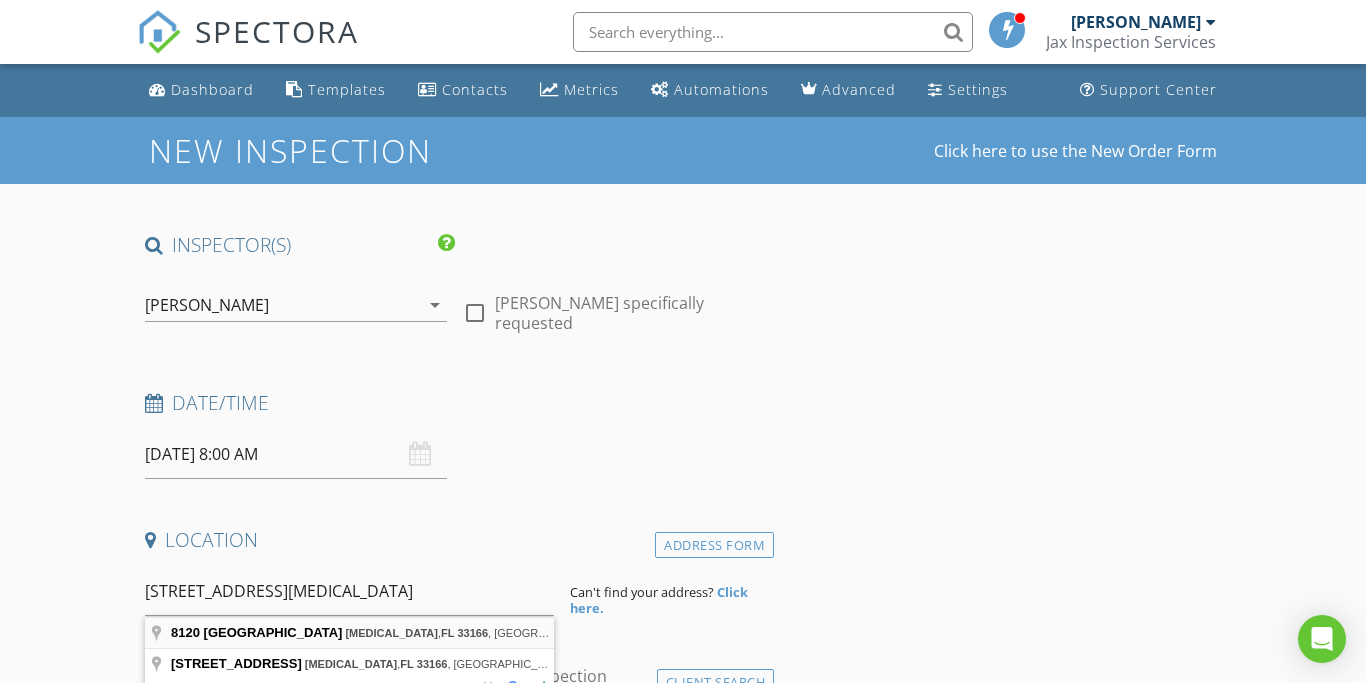type on "8120 Northwest 48th Terrace, Doral, FL 33166, USA" 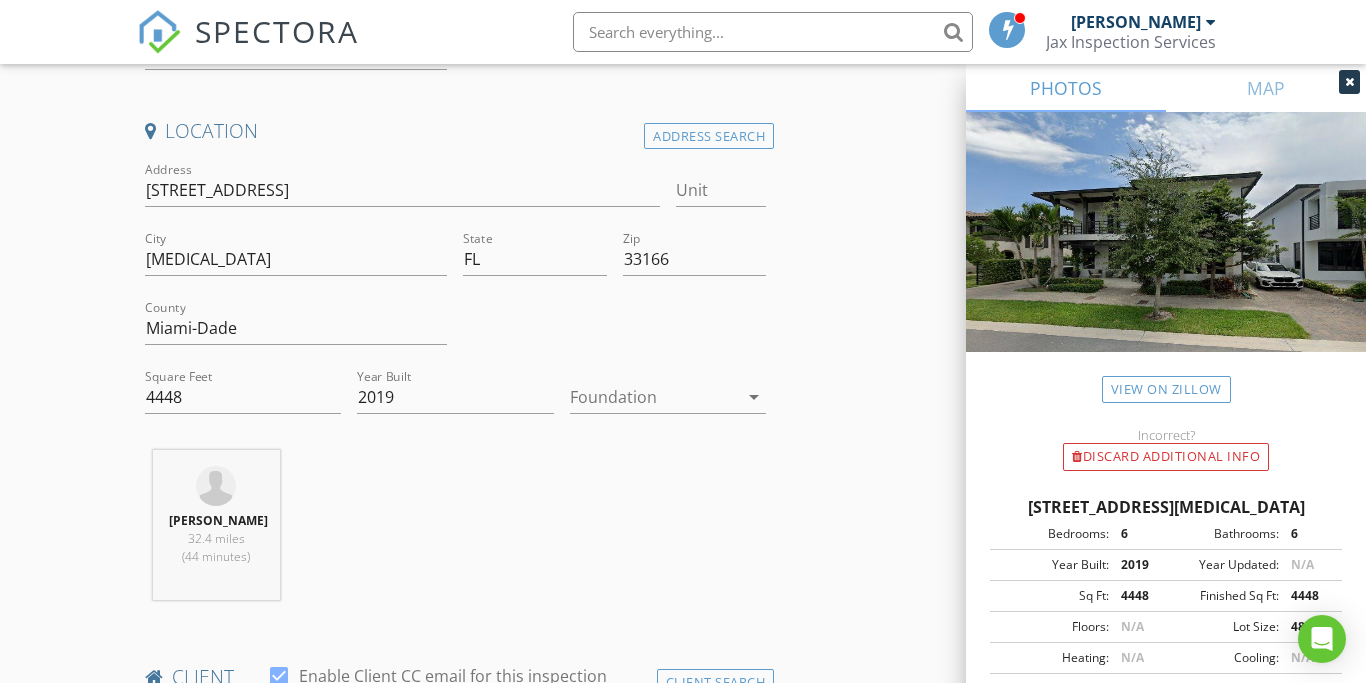 scroll, scrollTop: 408, scrollLeft: 0, axis: vertical 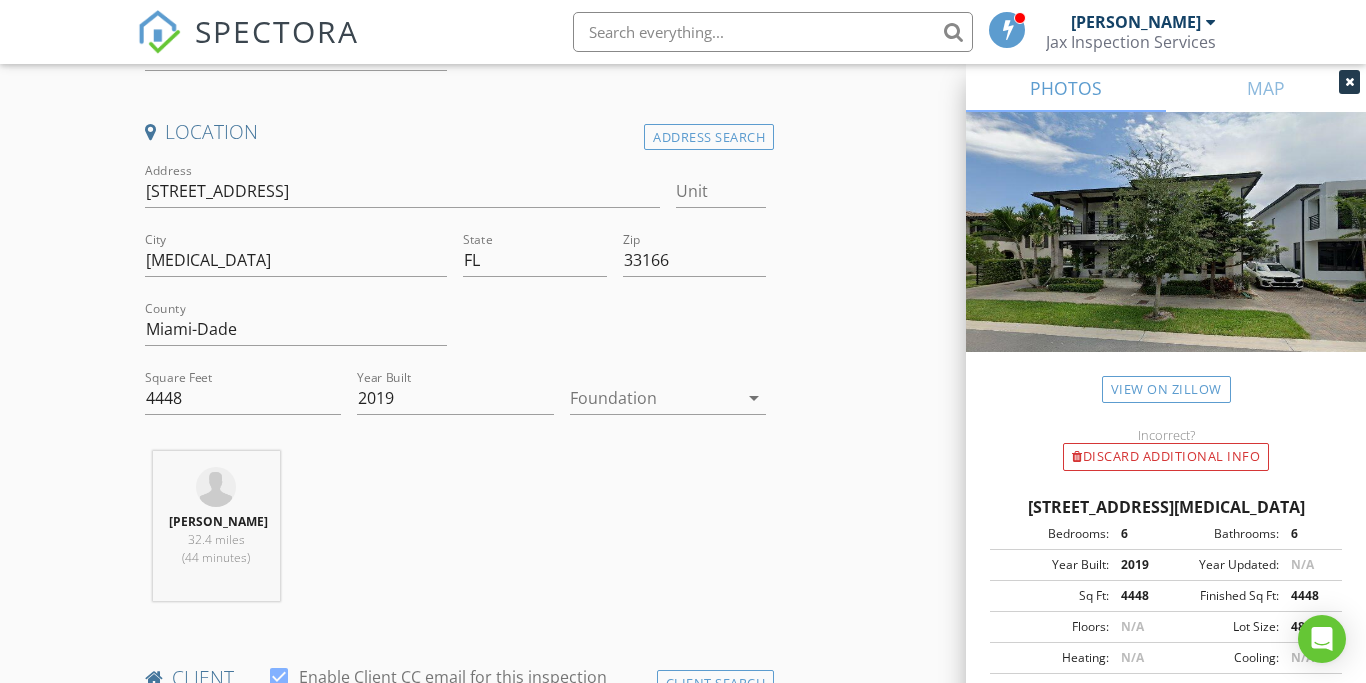 click on "arrow_drop_down" at bounding box center (754, 398) 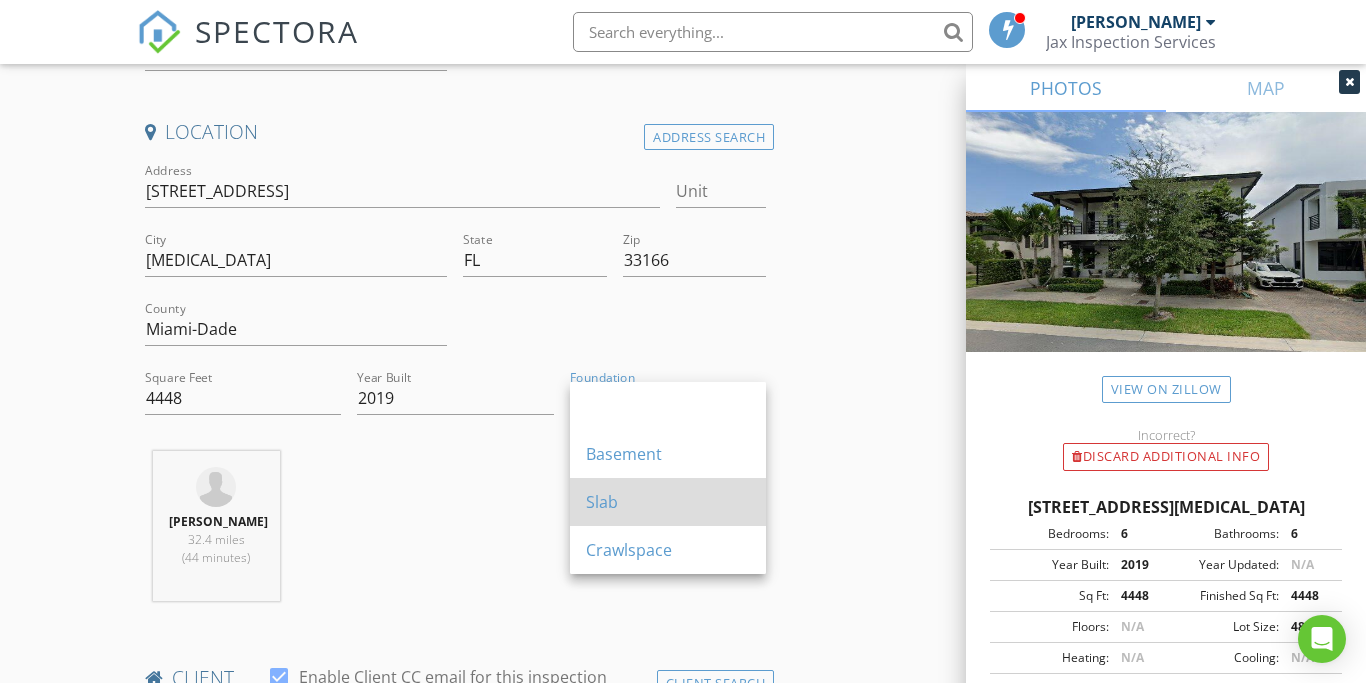 click on "Slab" at bounding box center (668, 502) 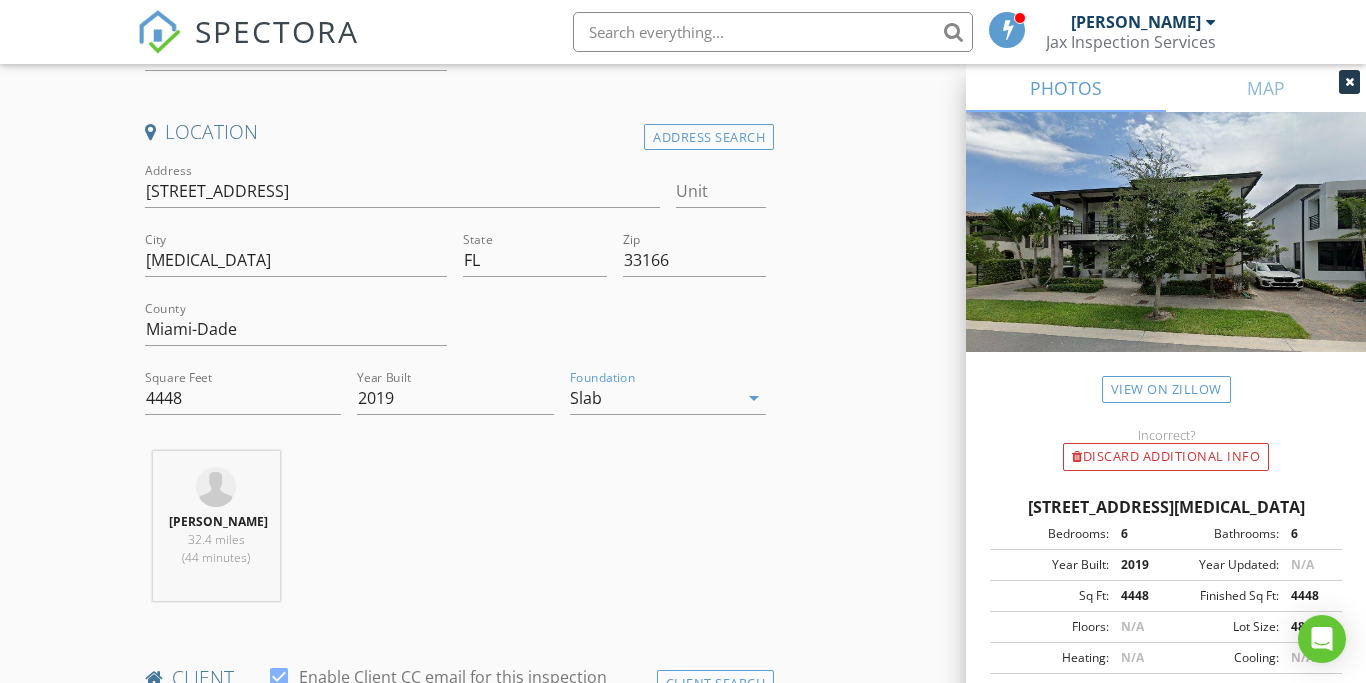 click on "INSPECTOR(S)
check_box   Thomas Jackson   PRIMARY   check_box_outline_blank   Beth Mirowsky     check_box_outline_blank   Joel Pita     Thomas Jackson arrow_drop_down   check_box_outline_blank Thomas Jackson specifically requested
Date/Time
07/11/2025 8:00 AM
Location
Address Search       Address 8120 NW 48th Terrace   Unit   City Doral   State FL   Zip 33166   County Miami-Dade     Square Feet 4448   Year Built 2019   Foundation Slab arrow_drop_down     Thomas Jackson     32.4 miles     (44 minutes)
client
check_box Enable Client CC email for this inspection   Client Search     check_box_outline_blank Client is a Company/Organization     First Name   Last Name   Email   CC Email   Phone           Notes   Private Notes
ADD ADDITIONAL client
SERVICES
check_box_outline_blank" at bounding box center [683, 1463] 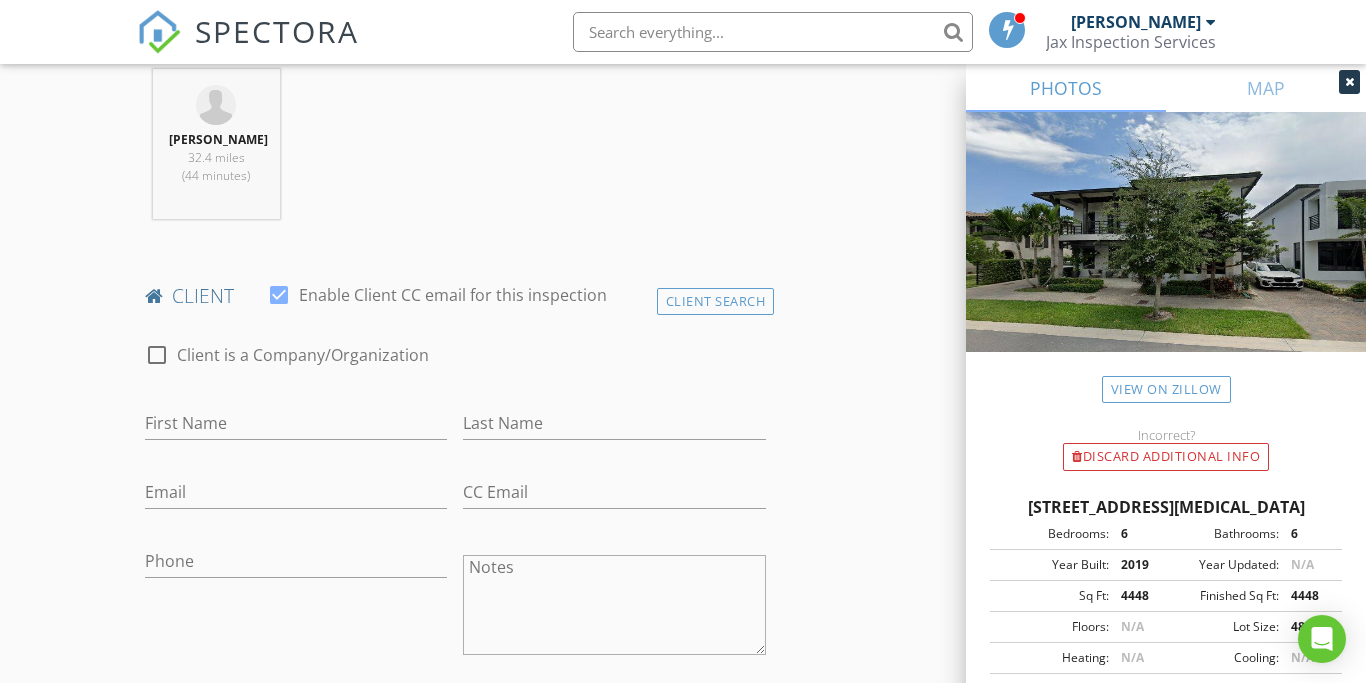 scroll, scrollTop: 903, scrollLeft: 0, axis: vertical 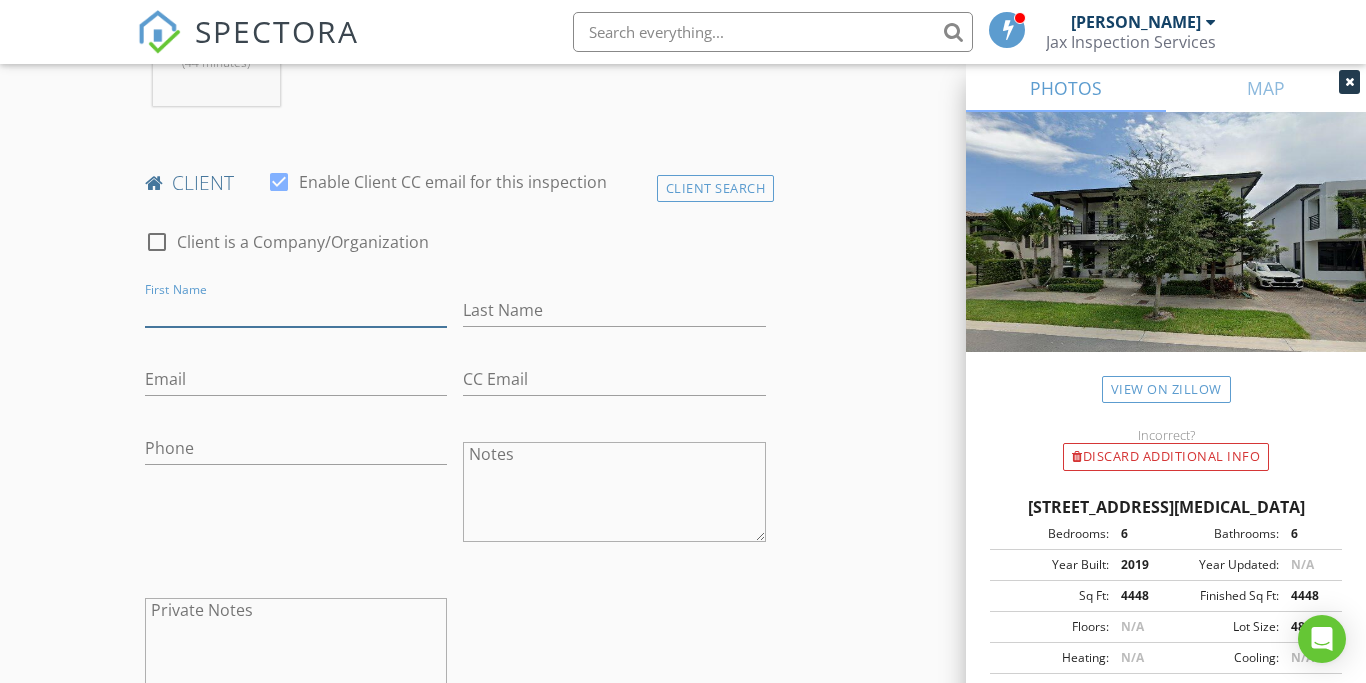 click on "First Name" at bounding box center (296, 310) 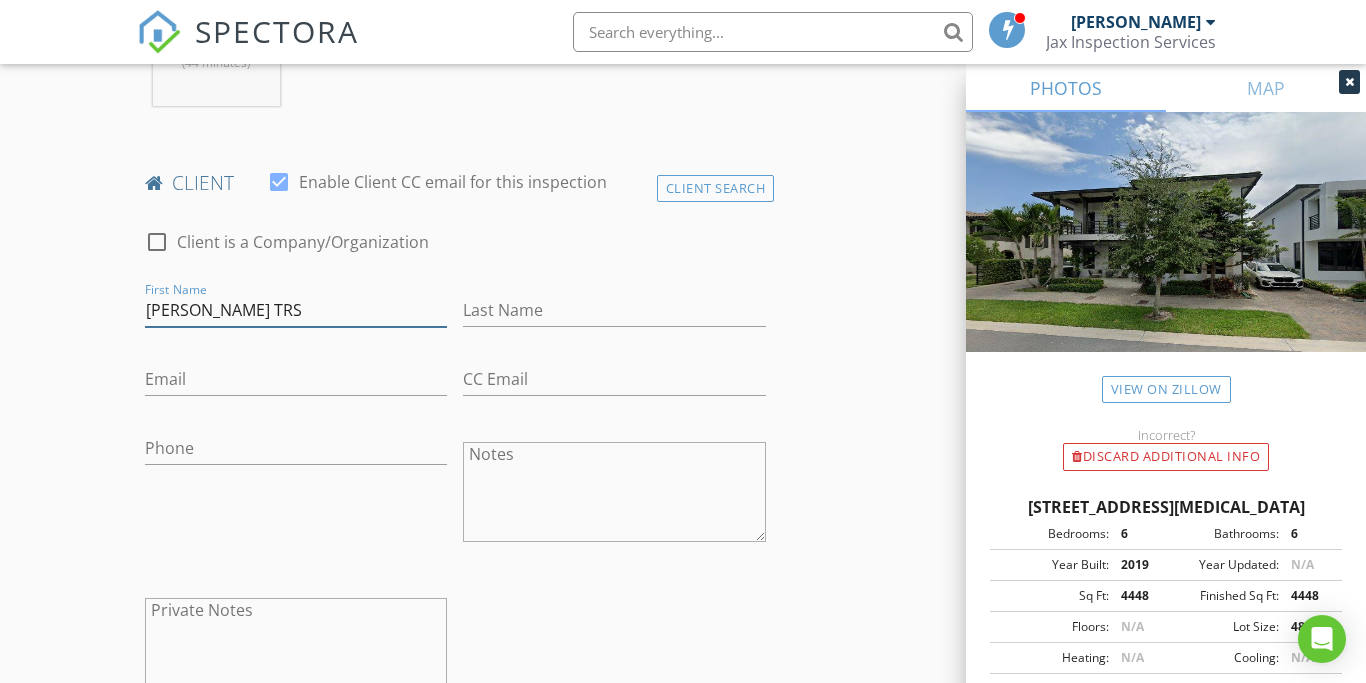 type on "Maria Andrea Conde TRS" 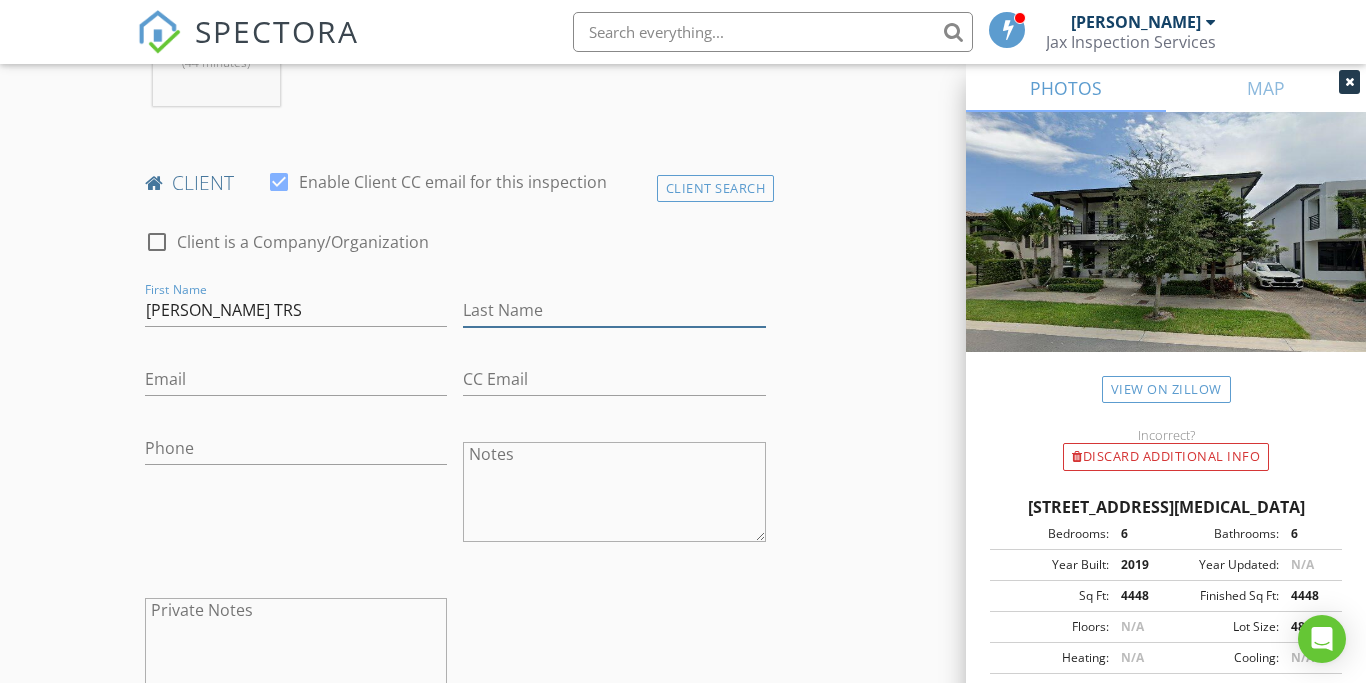 click on "Last Name" at bounding box center (614, 310) 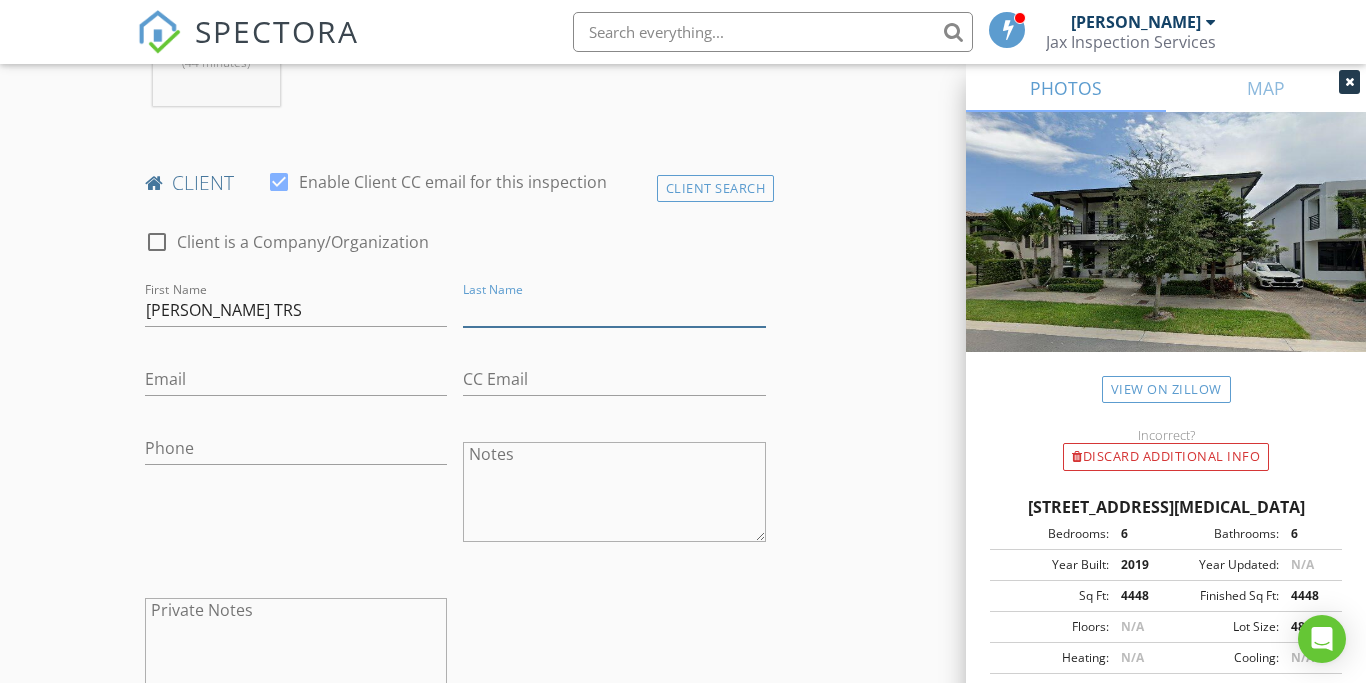 paste on "Maria Andrea Conde TRS" 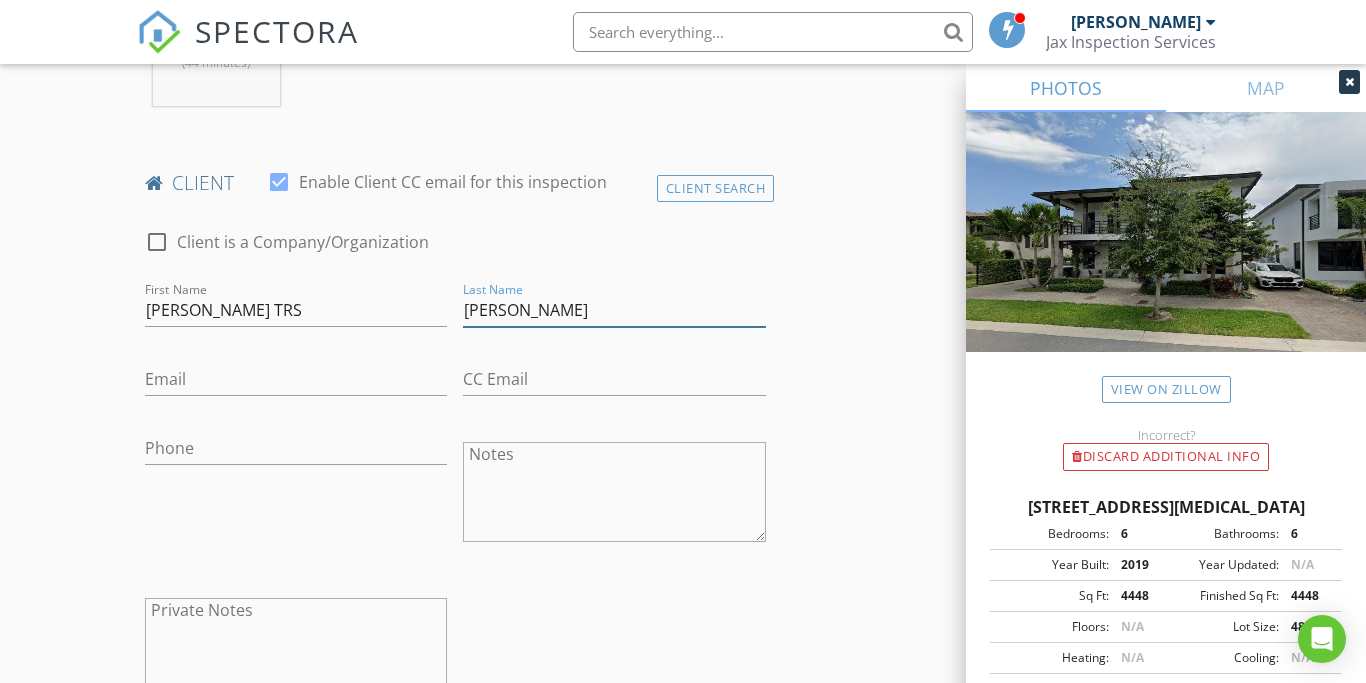 click on "[PERSON_NAME]" at bounding box center [614, 310] 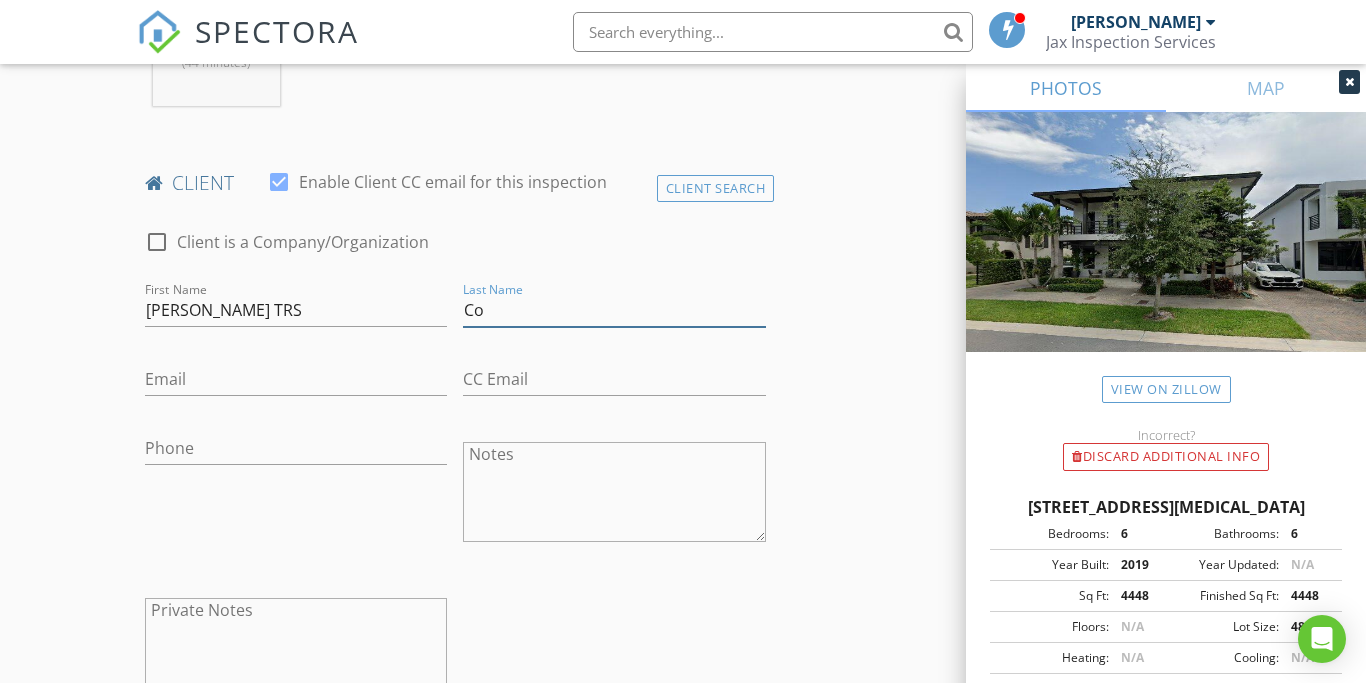 type on "C" 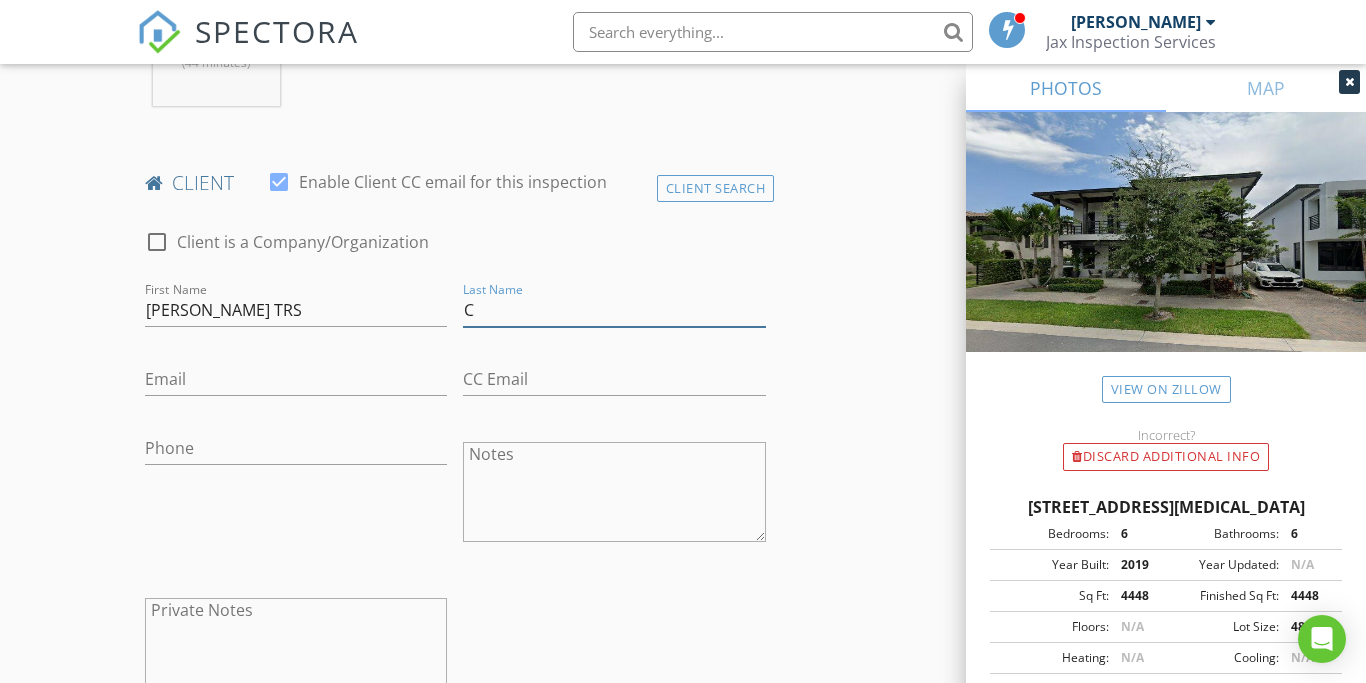 type 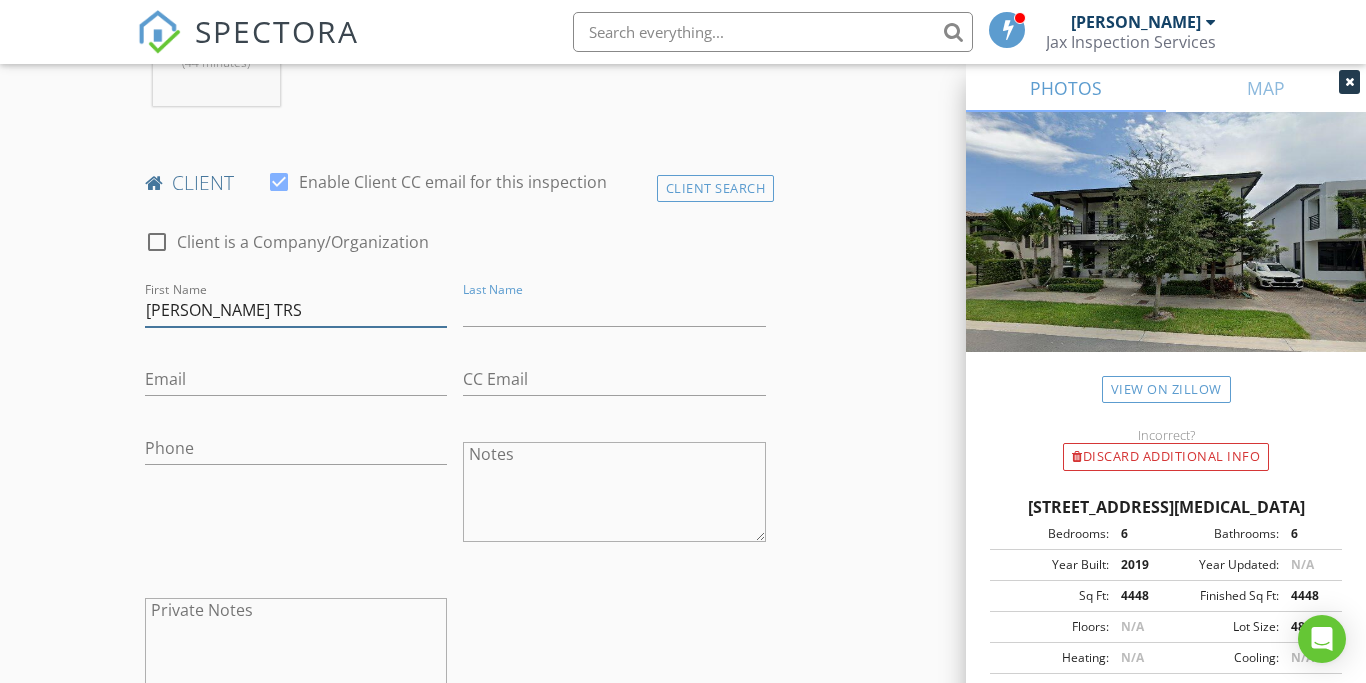 click on "Maria Andrea Conde TRS" at bounding box center (296, 310) 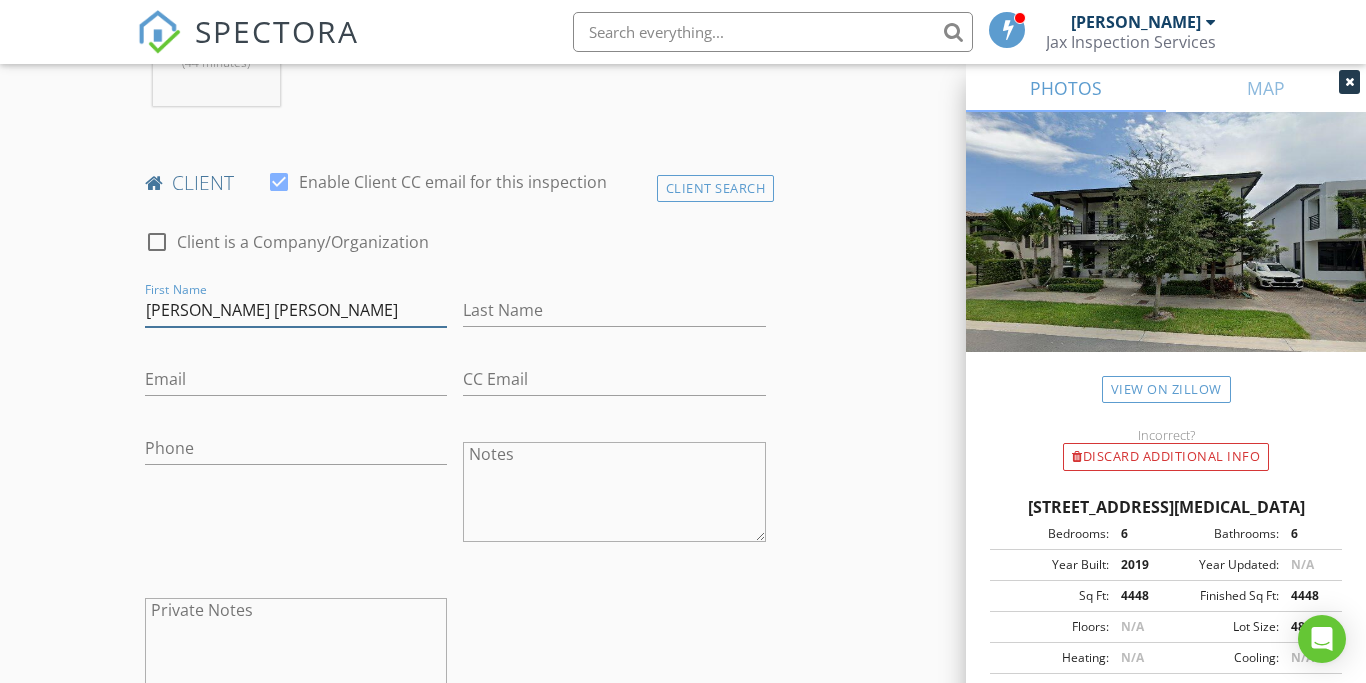 type on "[PERSON_NAME] [PERSON_NAME]" 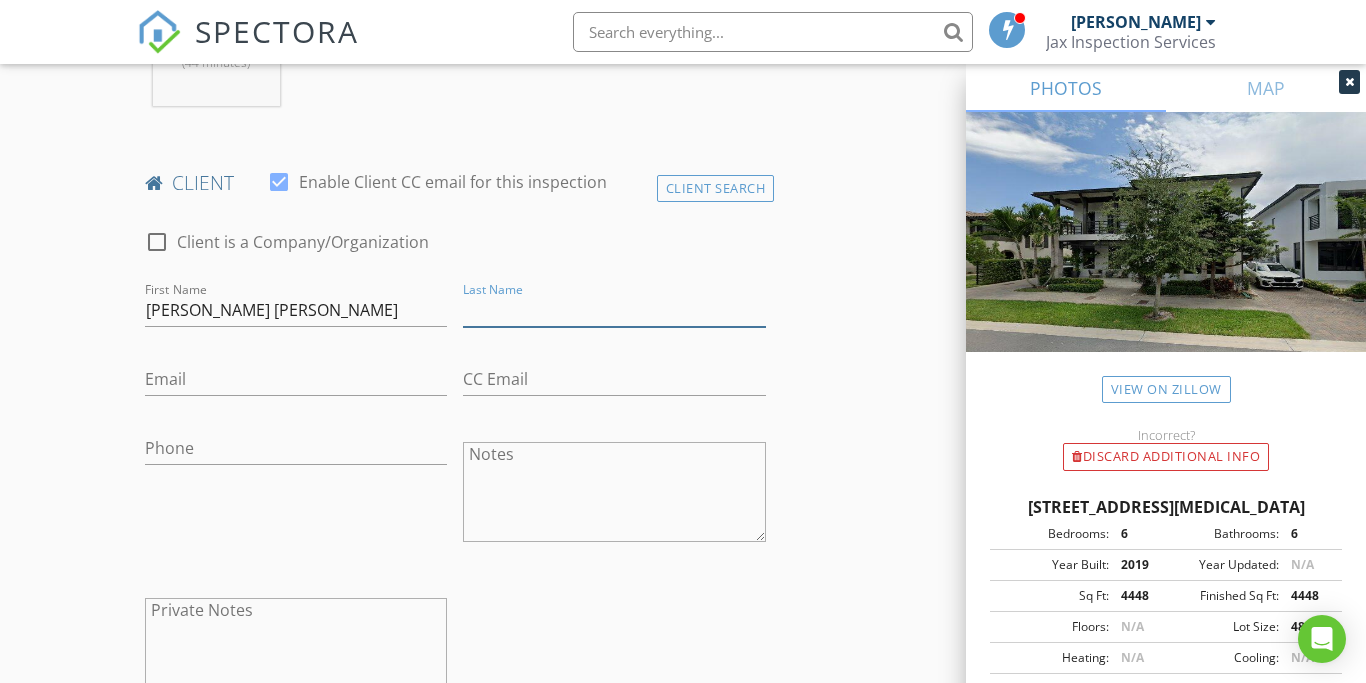 click on "Last Name" at bounding box center (614, 310) 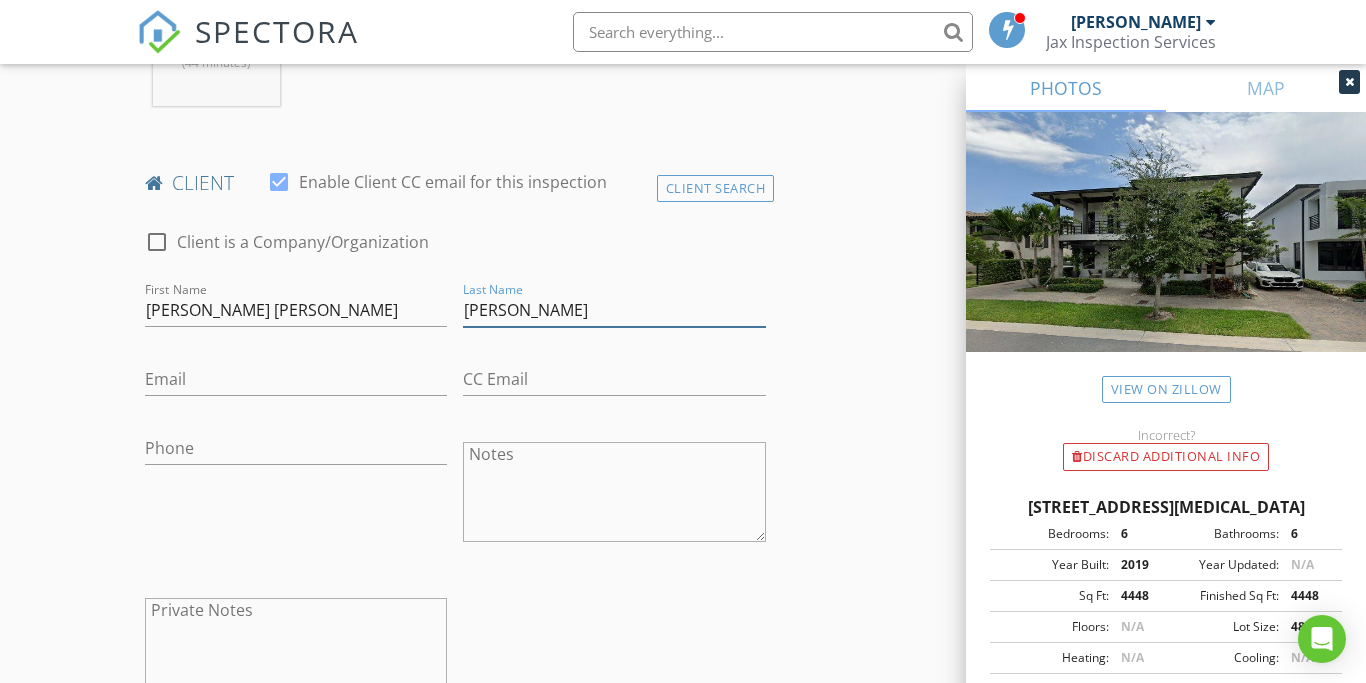 click on "[PERSON_NAME]" at bounding box center [614, 310] 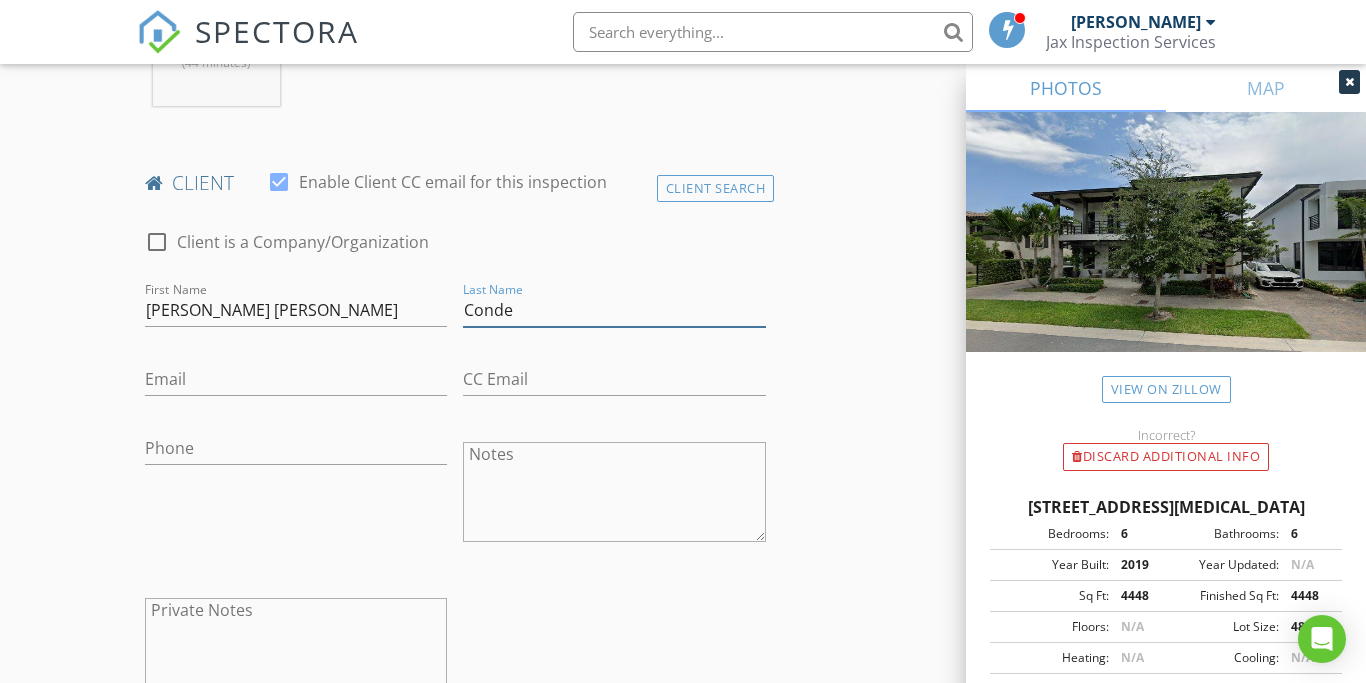 type on "Conde" 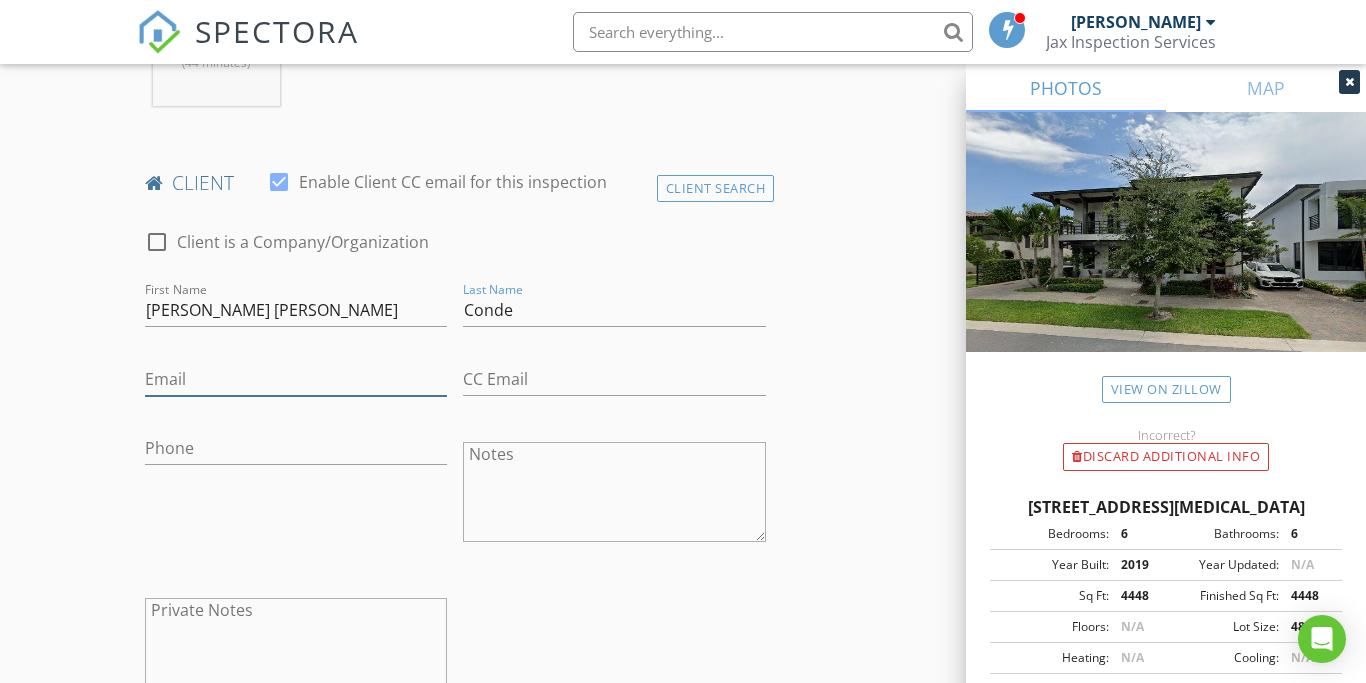 click on "Email" at bounding box center (296, 379) 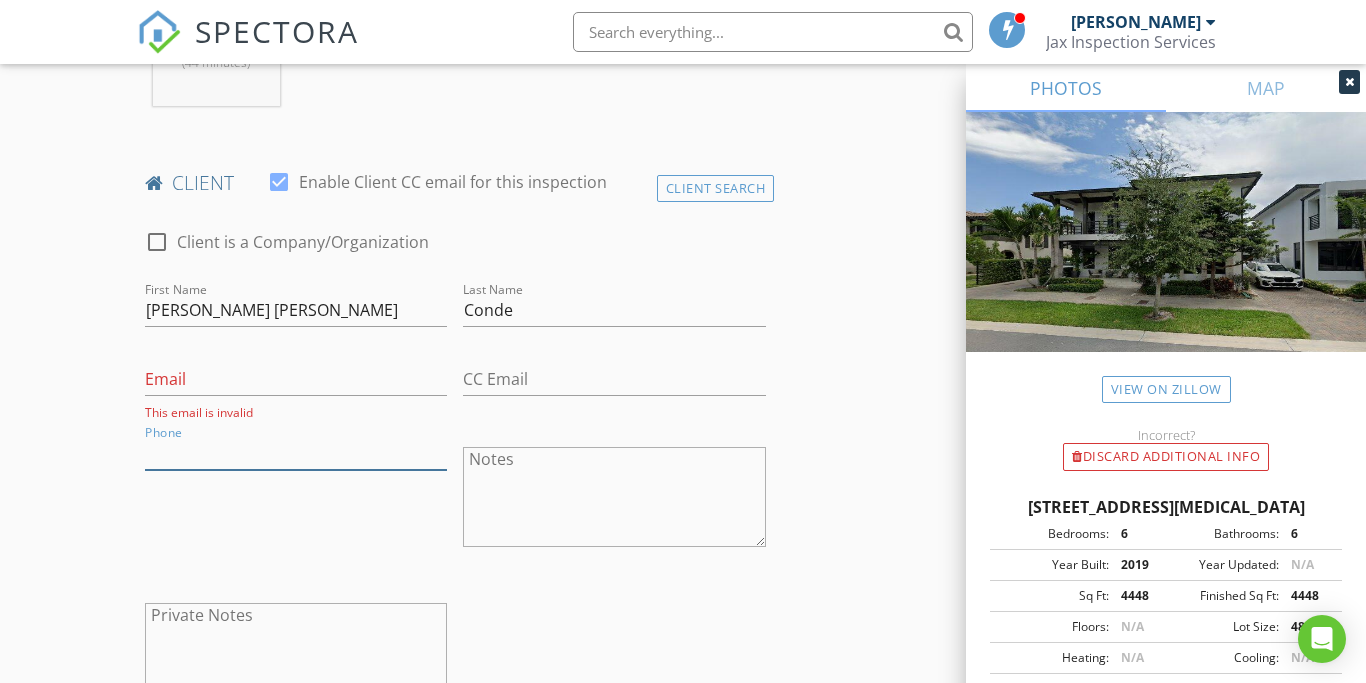 click on "Phone" at bounding box center [296, 453] 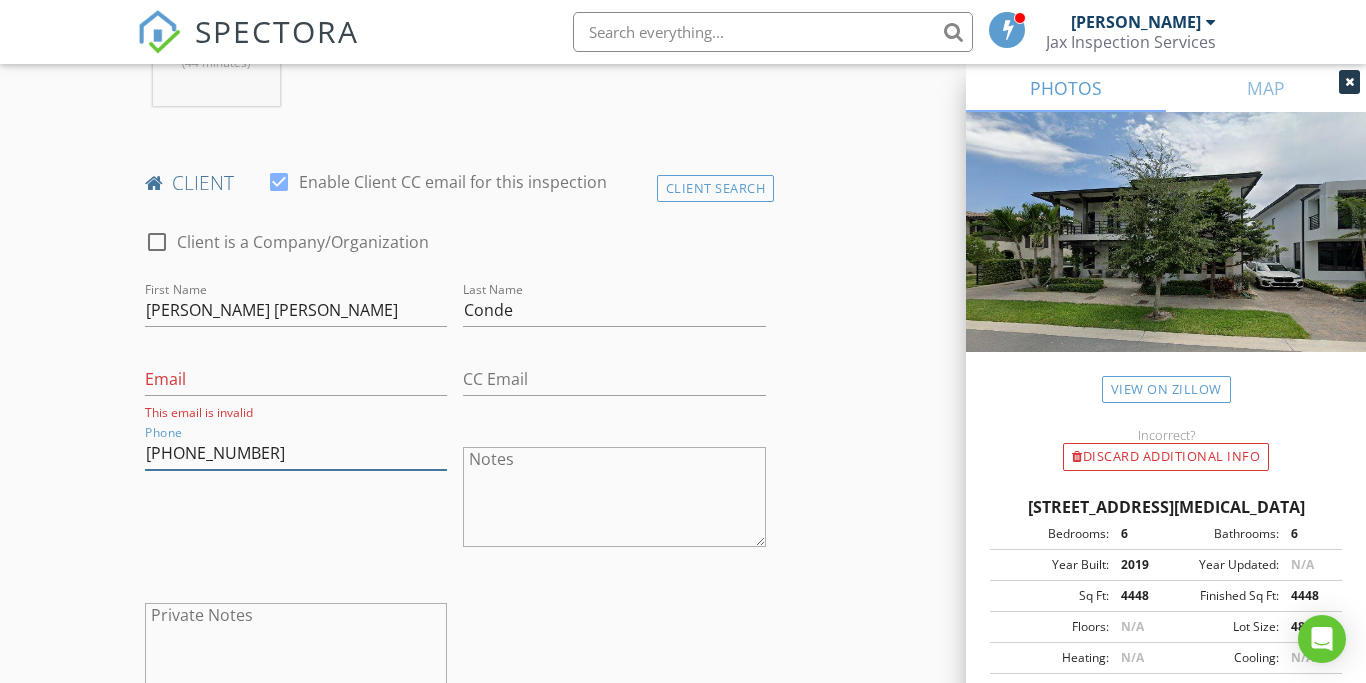 type on "[PHONE_NUMBER]" 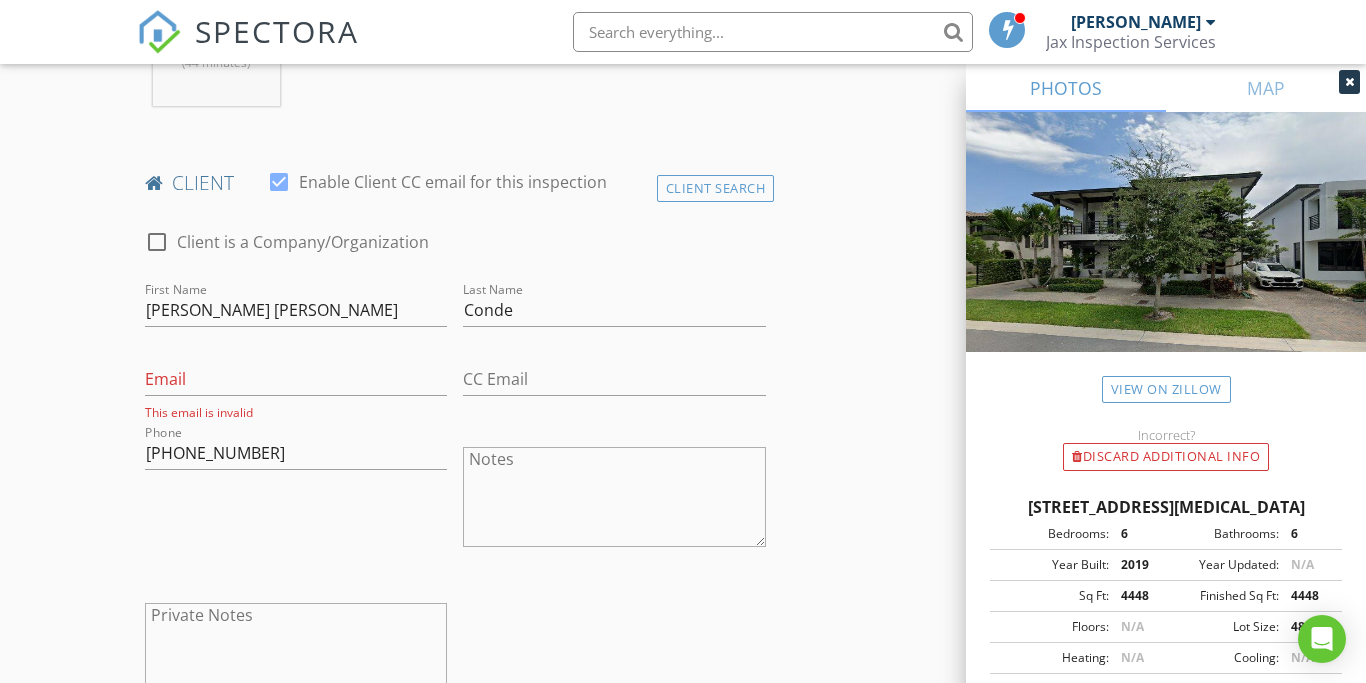 click on "INSPECTOR(S)
check_box   Thomas Jackson   PRIMARY   check_box_outline_blank   Beth Mirowsky     check_box_outline_blank   Joel Pita     Thomas Jackson arrow_drop_down   check_box_outline_blank Thomas Jackson specifically requested
Date/Time
07/11/2025 8:00 AM
Location
Address Search       Address 8120 NW 48th Terrace   Unit   City Doral   State FL   Zip 33166   County Miami-Dade     Square Feet 4448   Year Built 2019   Foundation Slab arrow_drop_down     Thomas Jackson     32.4 miles     (44 minutes)
client
check_box Enable Client CC email for this inspection   Client Search     check_box_outline_blank Client is a Company/Organization     First Name Maria Andrea   Last Name Conde   Email This email is invalid   CC Email   Phone 786-337-5031           Notes   Private Notes
ADD ADDITIONAL client
4 point" at bounding box center (683, 970) 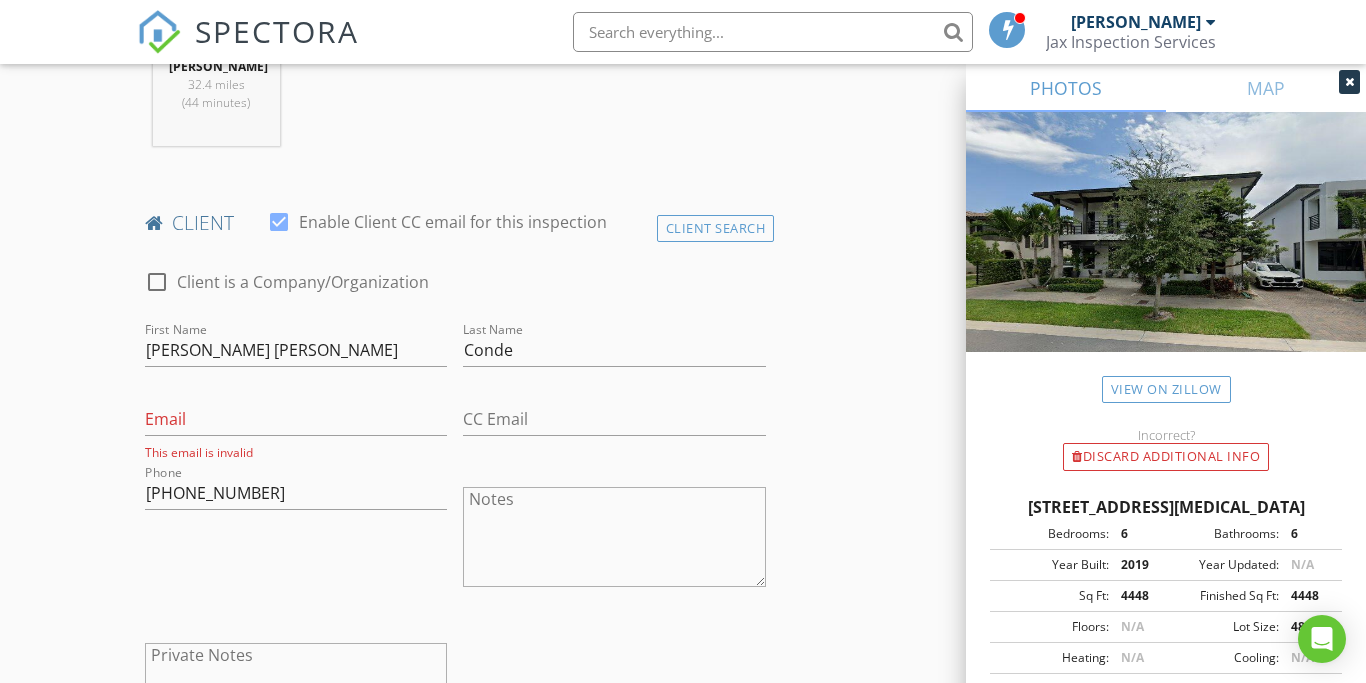 scroll, scrollTop: 874, scrollLeft: 0, axis: vertical 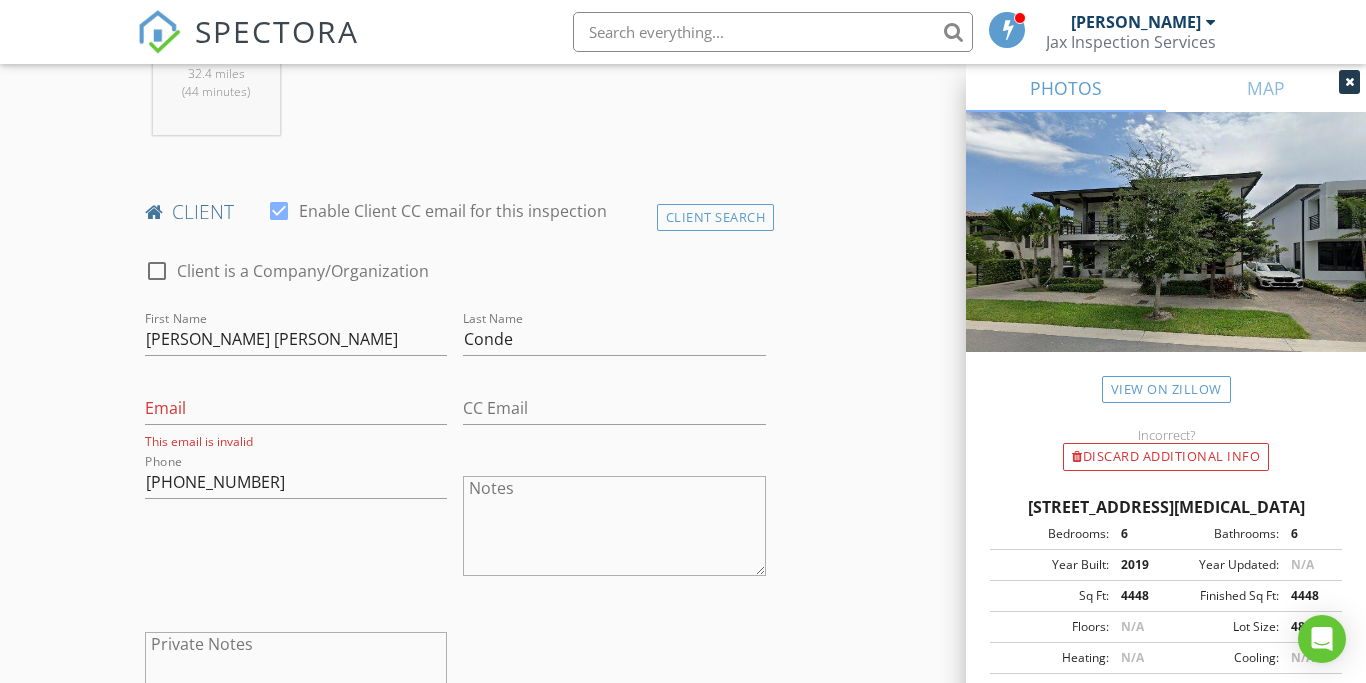 click at bounding box center (279, 211) 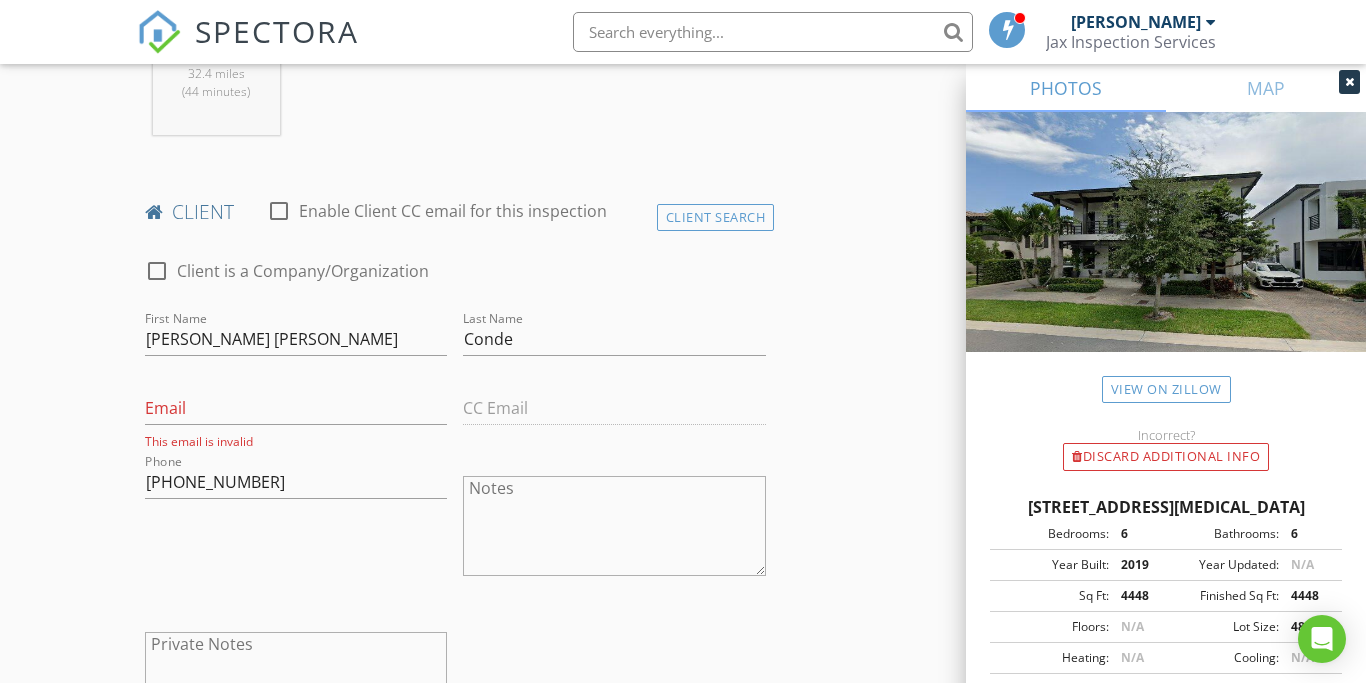 click on "INSPECTOR(S)
check_box   Thomas Jackson   PRIMARY   check_box_outline_blank   Beth Mirowsky     check_box_outline_blank   Joel Pita     Thomas Jackson arrow_drop_down   check_box_outline_blank Thomas Jackson specifically requested
Date/Time
07/11/2025 8:00 AM
Location
Address Search       Address 8120 NW 48th Terrace   Unit   City Doral   State FL   Zip 33166   County Miami-Dade     Square Feet 4448   Year Built 2019   Foundation Slab arrow_drop_down     Thomas Jackson     32.4 miles     (44 minutes)
client
check_box_outline_blank Enable Client CC email for this inspection   Client Search     check_box_outline_blank Client is a Company/Organization     First Name Maria Andrea   Last Name Conde   Email This email is invalid   CC Email   Phone 786-337-5031           Notes   Private Notes
ADD ADDITIONAL client" at bounding box center (683, 999) 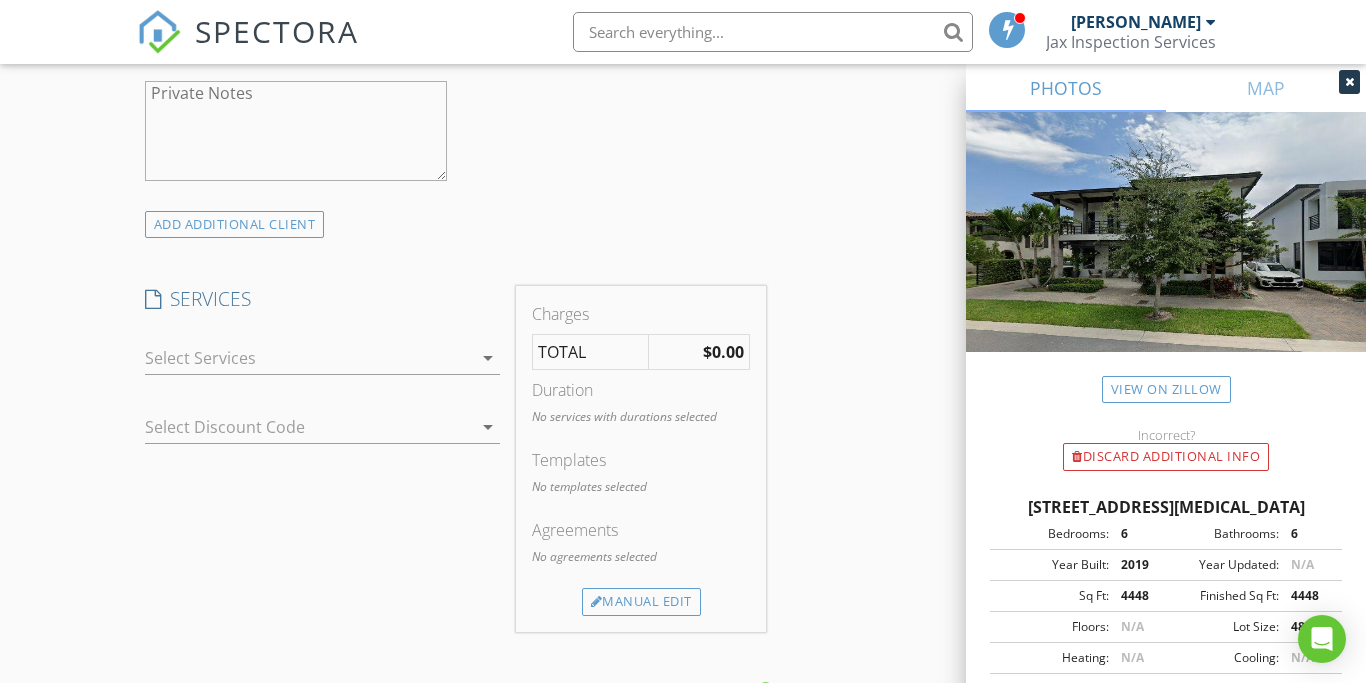 scroll, scrollTop: 1431, scrollLeft: 0, axis: vertical 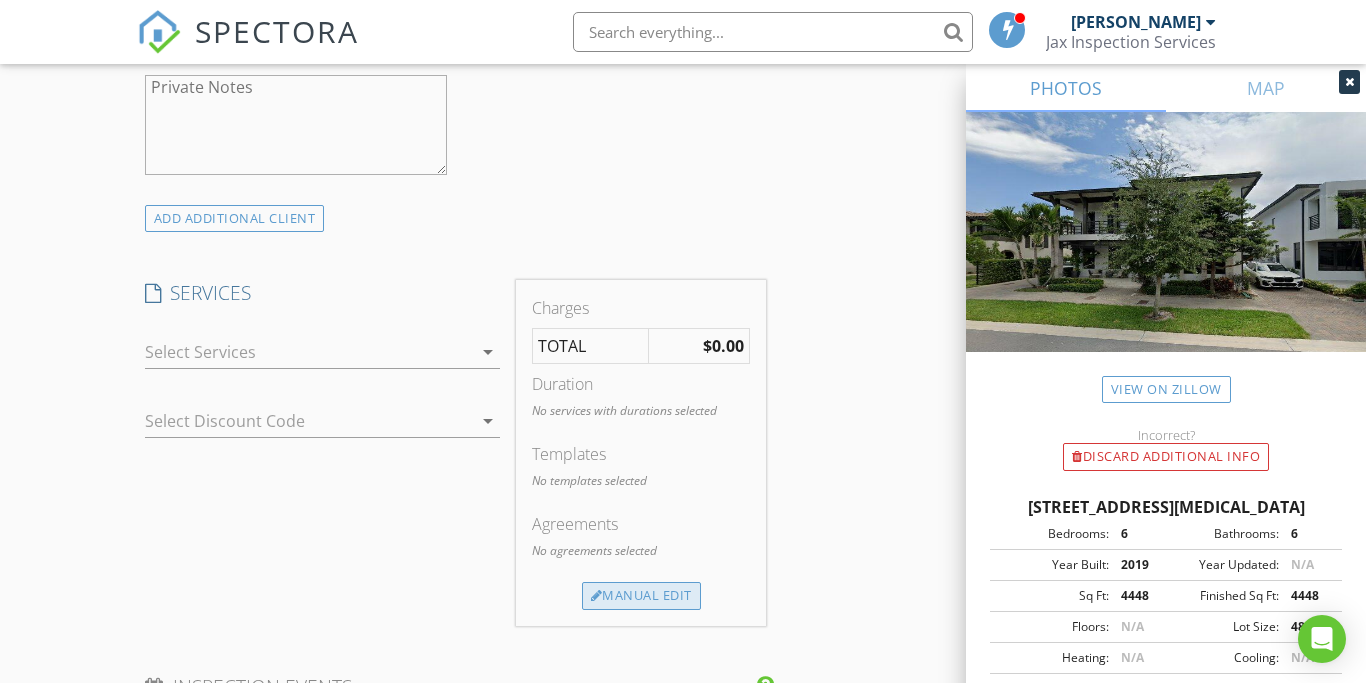 click on "Manual Edit" at bounding box center (641, 596) 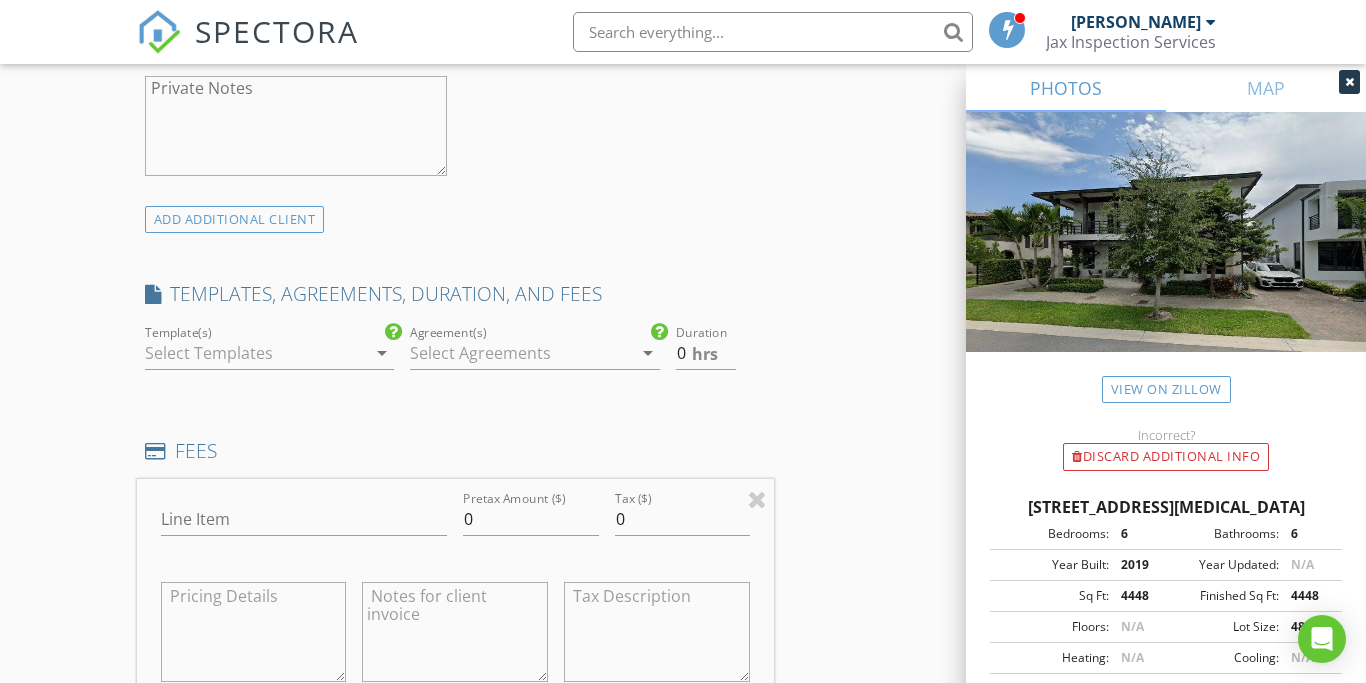 scroll, scrollTop: 1428, scrollLeft: 0, axis: vertical 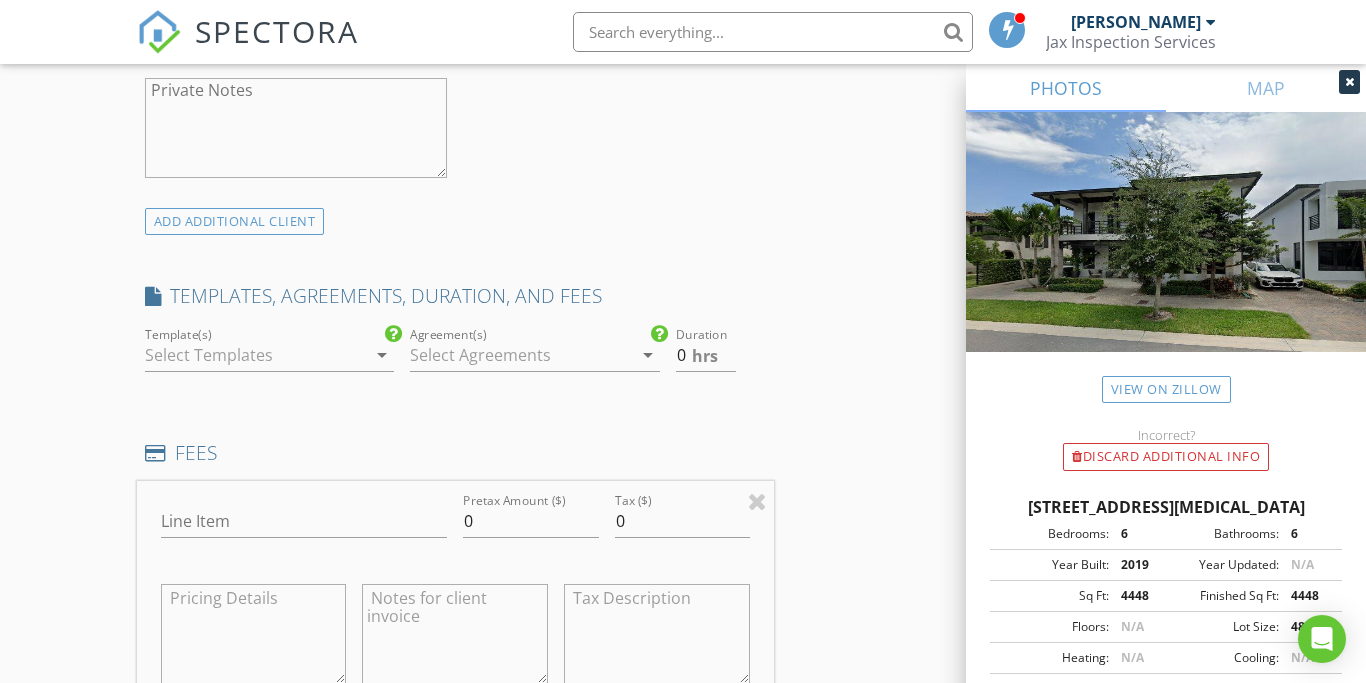 click on "arrow_drop_down" at bounding box center (380, 355) 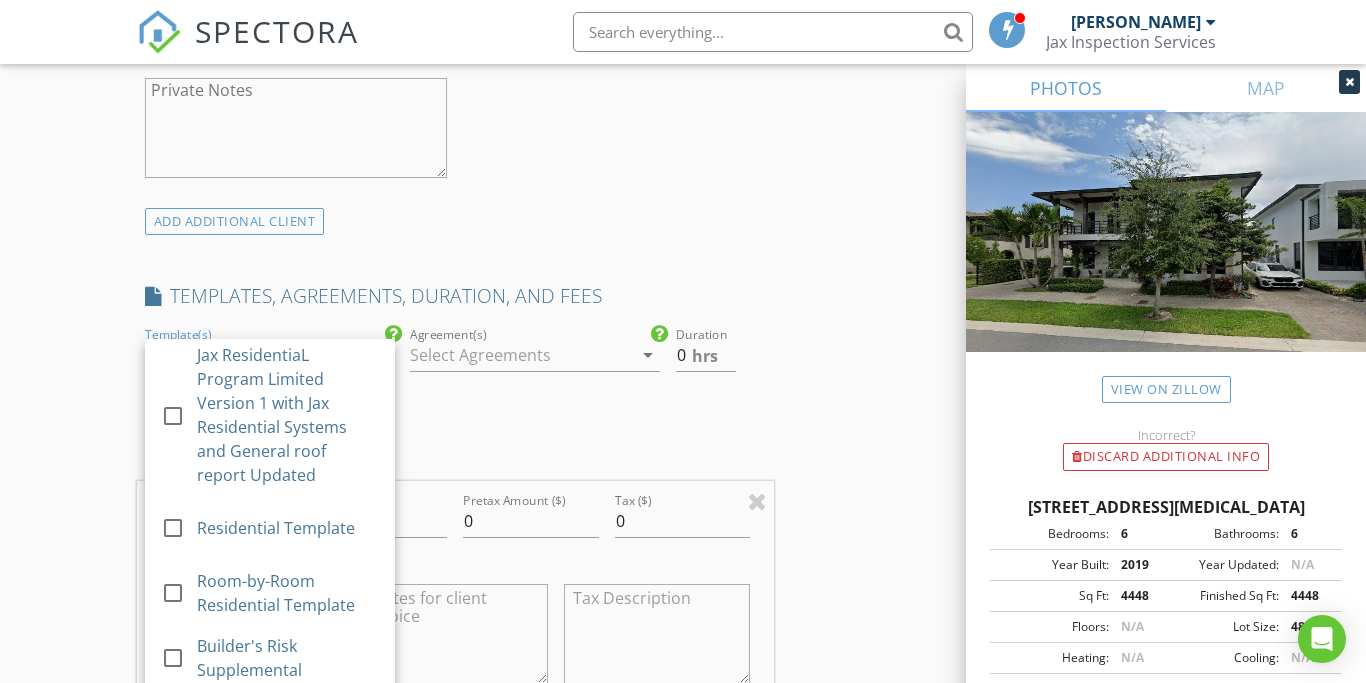 scroll, scrollTop: 161, scrollLeft: 0, axis: vertical 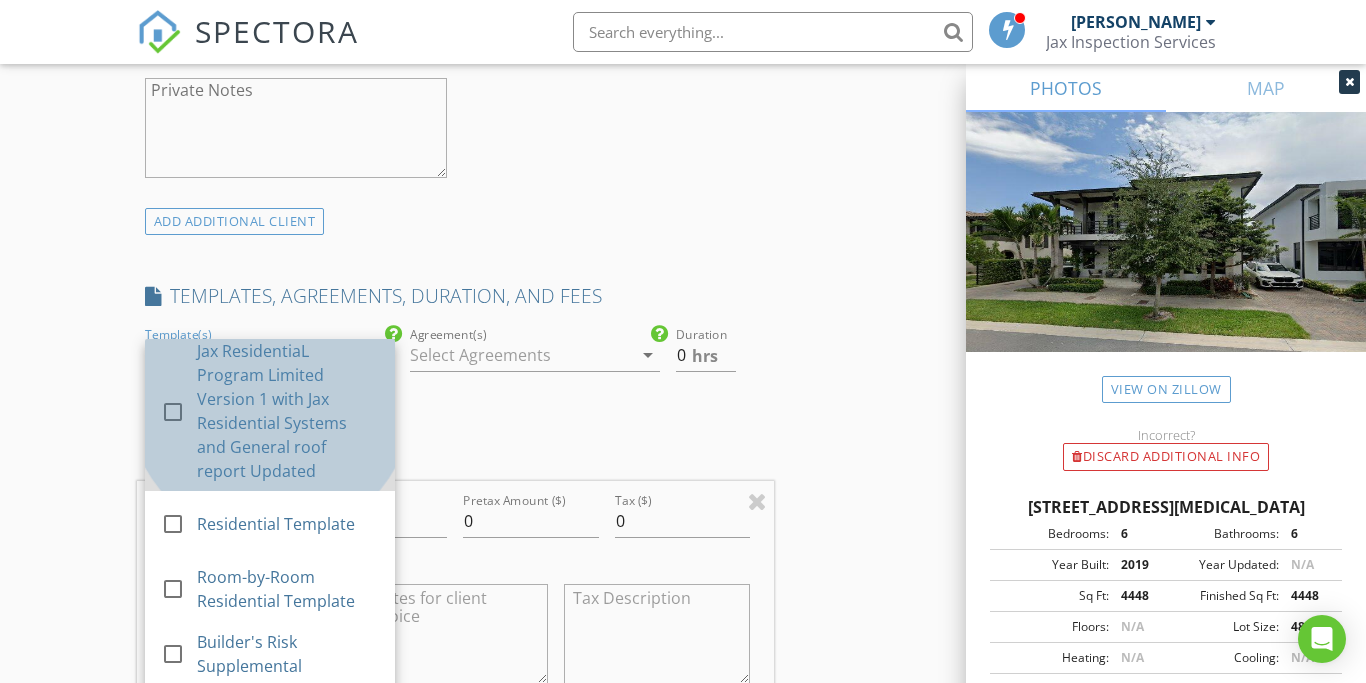 click on "Jax ResidentiaL Program Limited Version 1 with Jax Residential Systems and General roof report Updated" at bounding box center (288, 411) 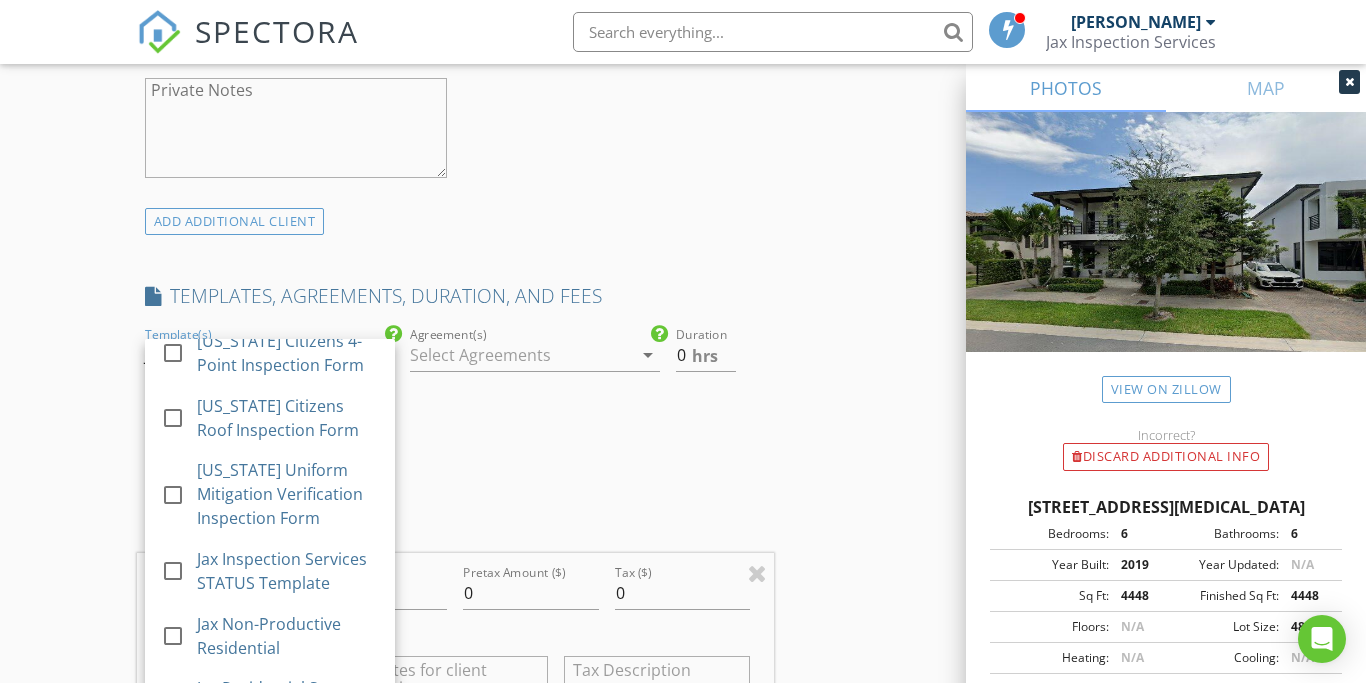 scroll, scrollTop: 632, scrollLeft: 0, axis: vertical 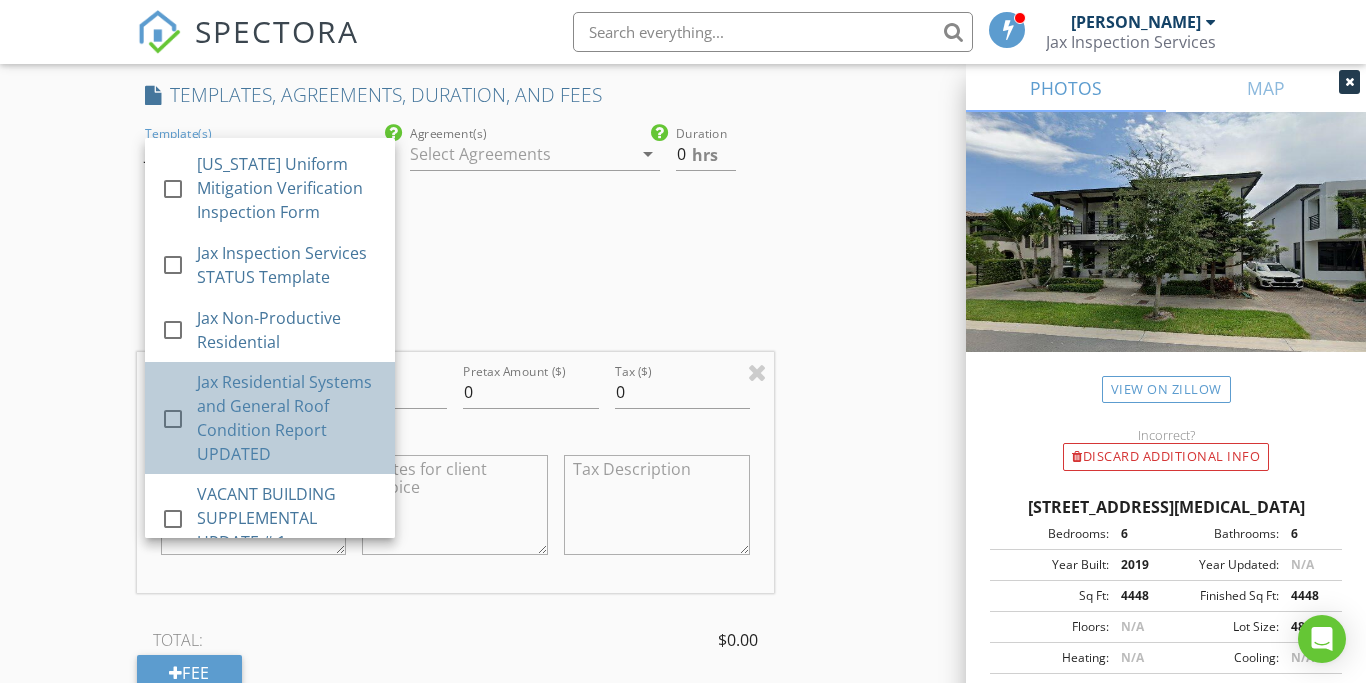 click on "Jax Residential Systems and General Roof Condition Report UPDATED" at bounding box center (288, 418) 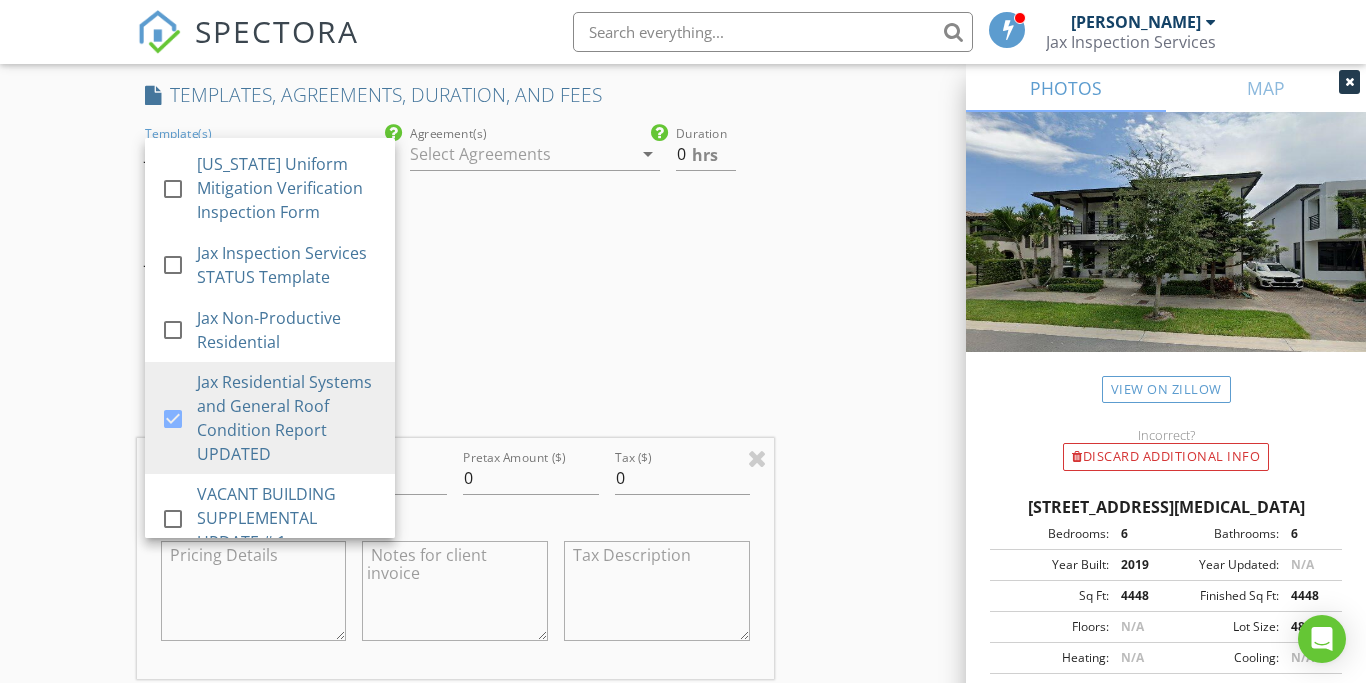 click on "INSPECTOR(S)
check_box   Thomas Jackson   PRIMARY   check_box_outline_blank   Beth Mirowsky     check_box_outline_blank   Joel Pita     Thomas Jackson arrow_drop_down   check_box_outline_blank Thomas Jackson specifically requested
Date/Time
07/11/2025 8:00 AM
Location
Address Search       Address 8120 NW 48th Terrace   Unit   City Doral   State FL   Zip 33166   County Miami-Dade     Square Feet 4448   Year Built 2019   Foundation Slab arrow_drop_down     Thomas Jackson     32.4 miles     (44 minutes)
client
check_box_outline_blank Enable Client CC email for this inspection   Client Search     check_box_outline_blank Client is a Company/Organization     First Name Maria Andrea   Last Name Conde   Email This email is invalid   CC Email   Phone 786-337-5031           Notes   Private Notes
ADD ADDITIONAL client" at bounding box center (683, 433) 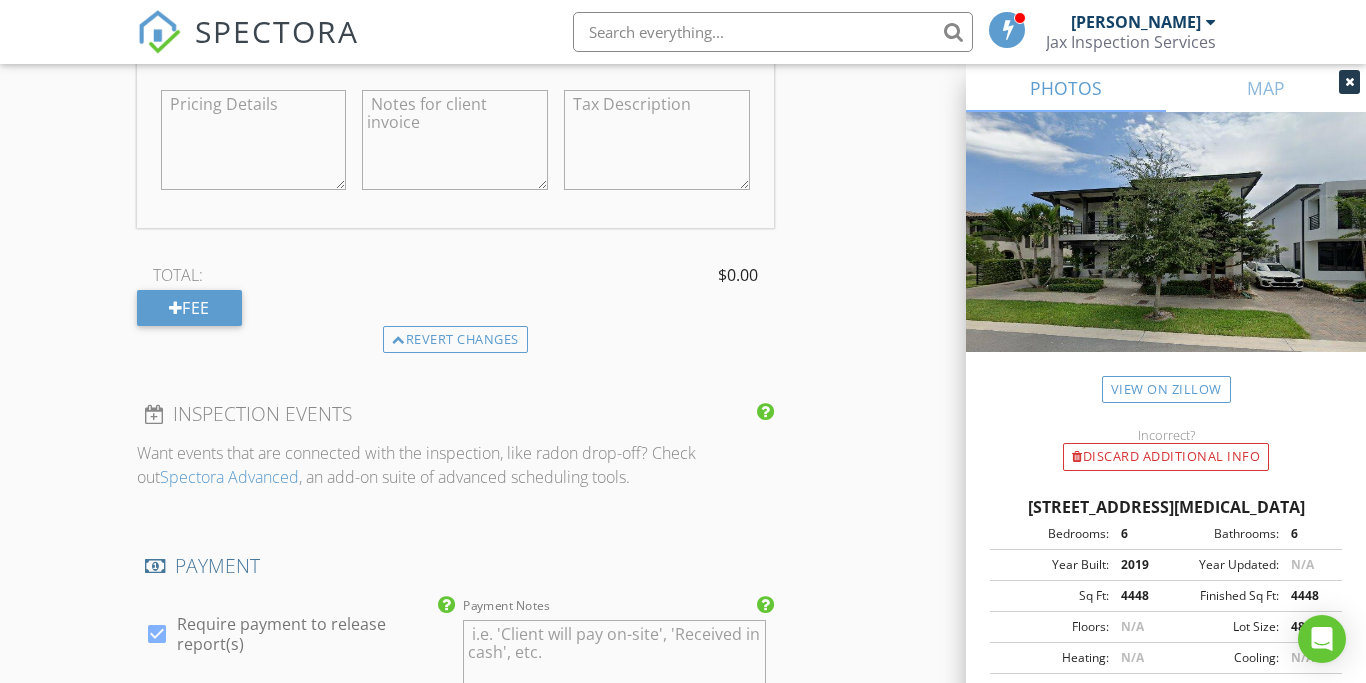 scroll, scrollTop: 2232, scrollLeft: 0, axis: vertical 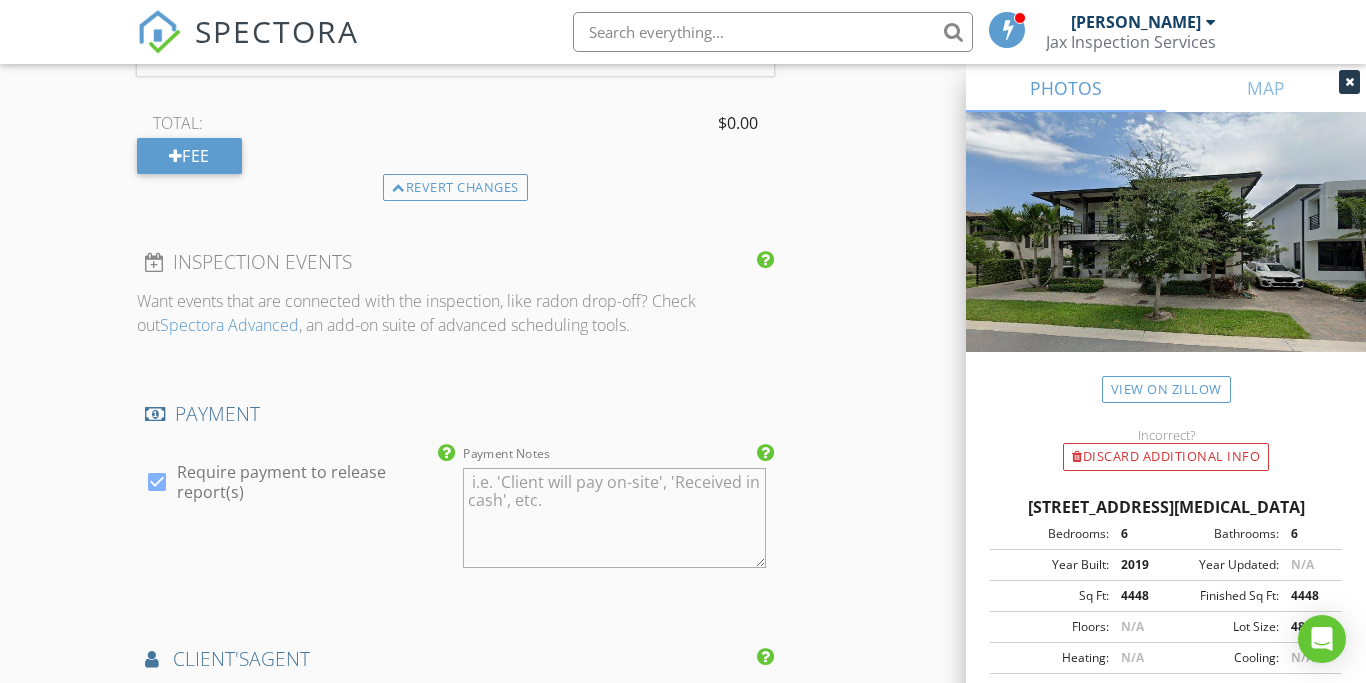 click at bounding box center (157, 482) 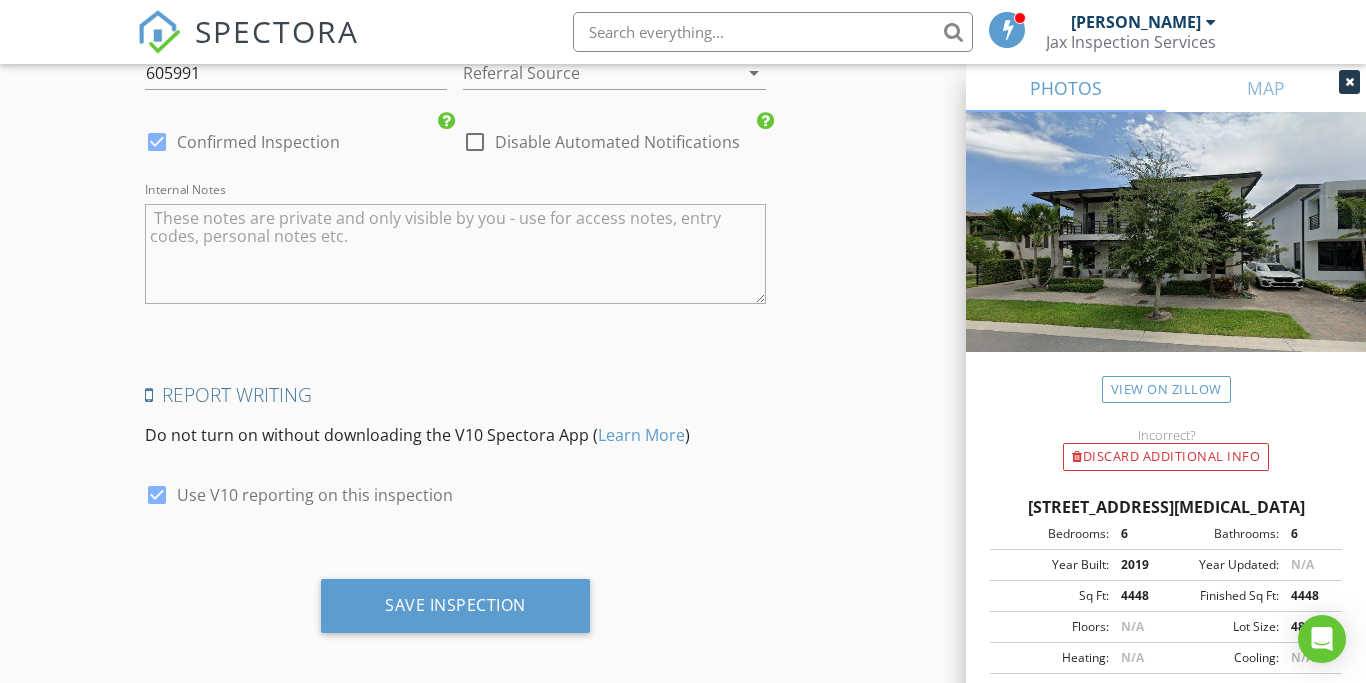 scroll, scrollTop: 3276, scrollLeft: 0, axis: vertical 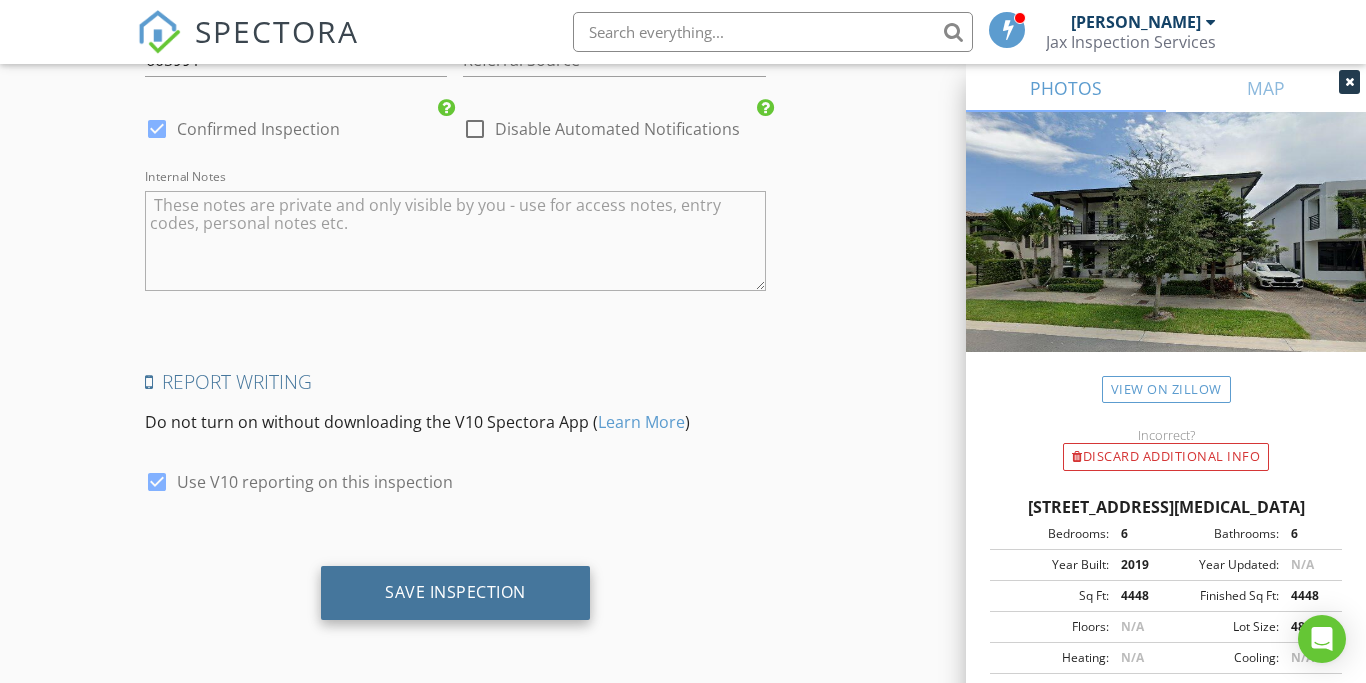 click on "Save Inspection" at bounding box center (455, 592) 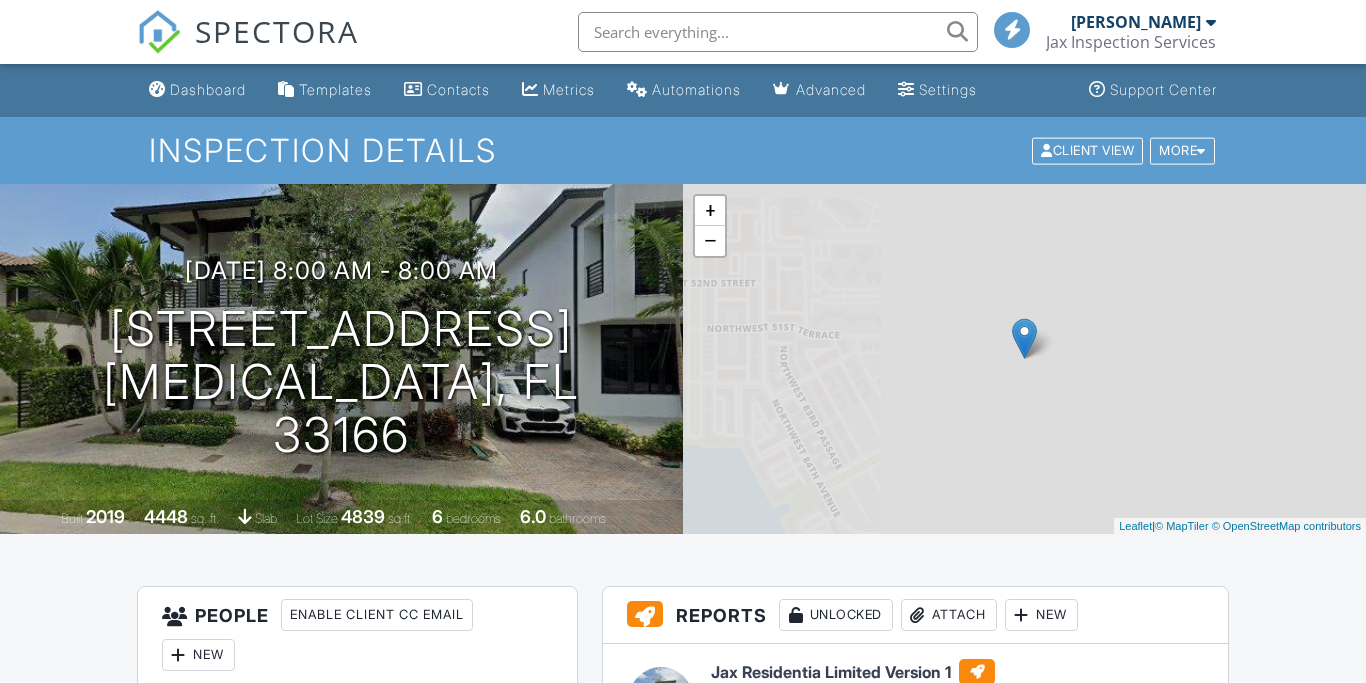 scroll, scrollTop: 0, scrollLeft: 0, axis: both 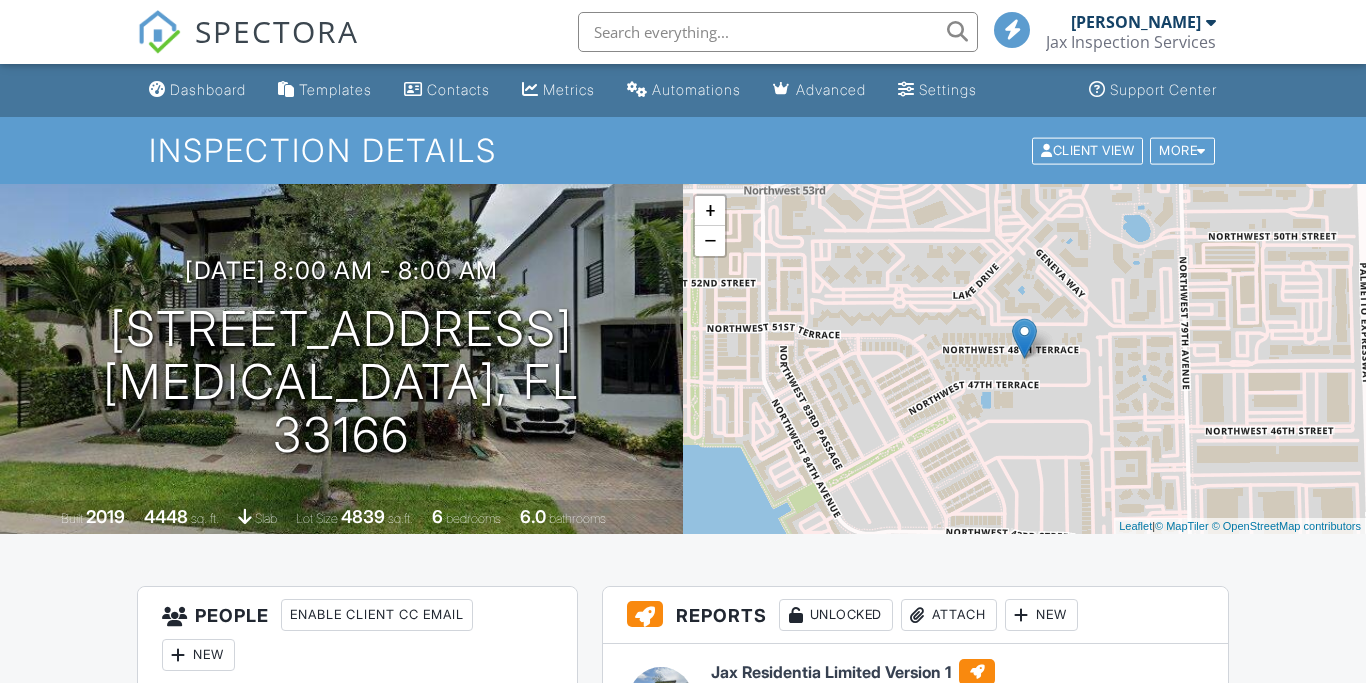 click on "Reports
Unlocked
Attach
New
Jax Residentia Limited Version 1
Jax ResidentiaL Program Limited Version 1 with Jax Residential Systems and General roof report Updated
Edit
View
Quick Publish
Copy
[GEOGRAPHIC_DATA]
Jax Residential Systems and General Roof Condition Report
Jax Residential Systems and General Roof Condition Report UPDATED
Edit
View
Jax Residential Systems and General Roof Condition Report
Jax Residential Systems and General Roof Condition Report UPDATED
Building report from template...
Quick Publish
Copy
[GEOGRAPHIC_DATA]
Publish All
Checking report completion" at bounding box center [915, 770] 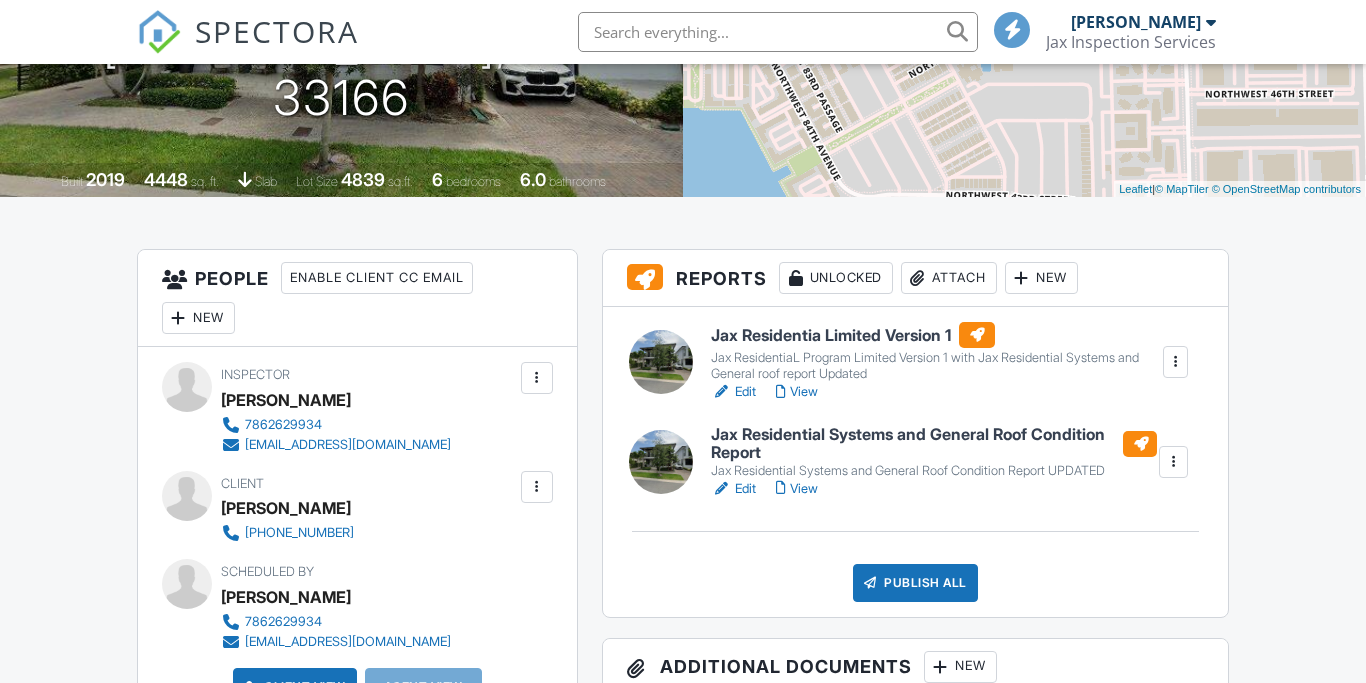 click at bounding box center (1176, 362) 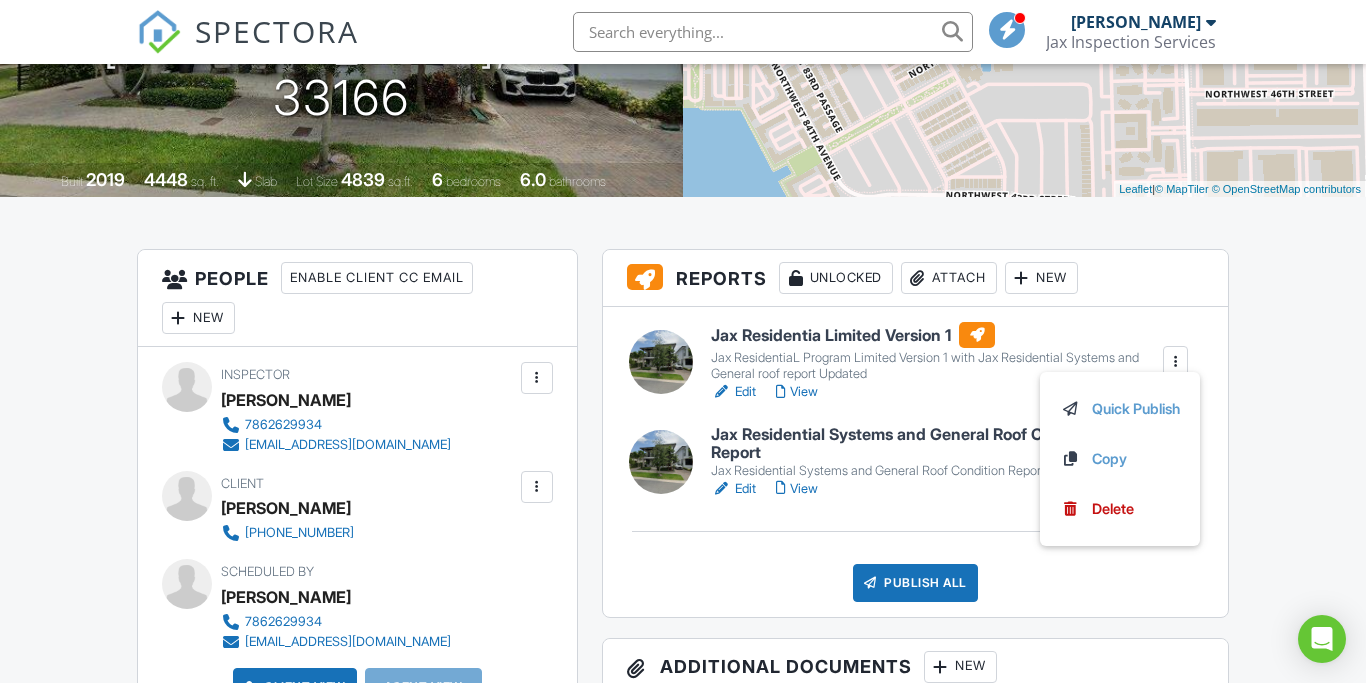 click on "Jax Residentia Limited Version 1" at bounding box center [936, 335] 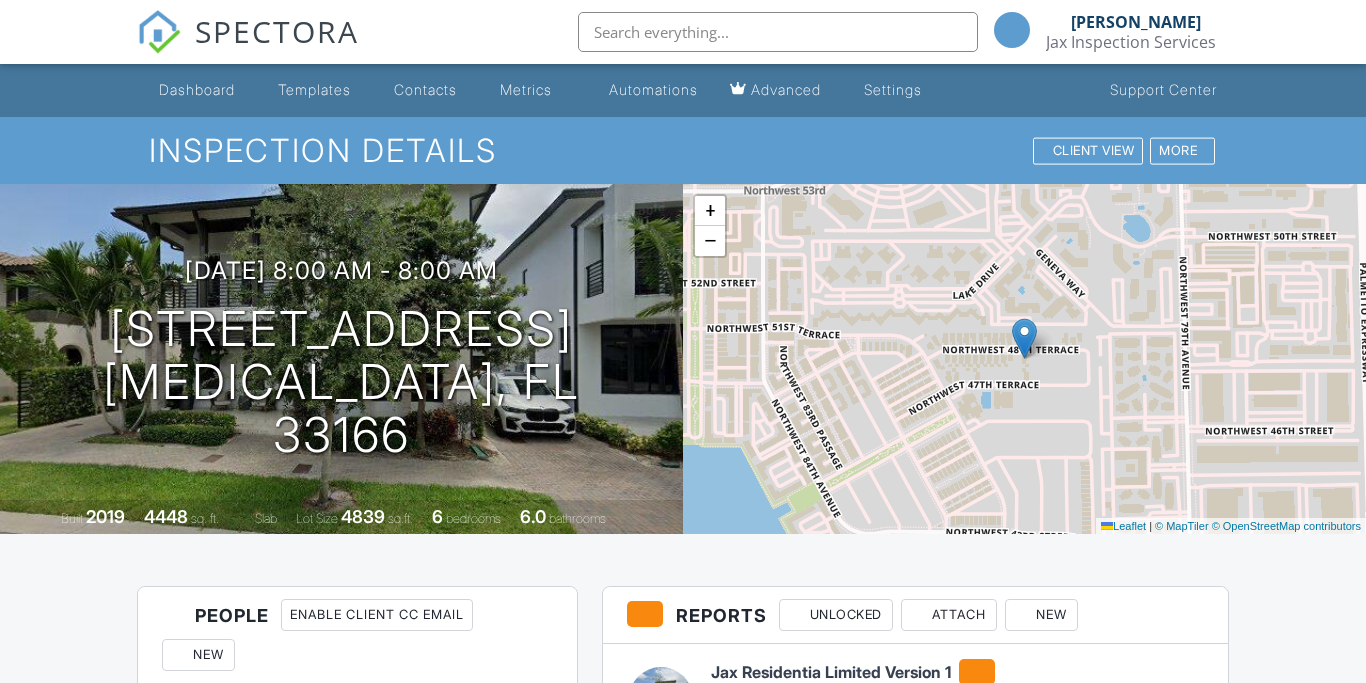 scroll, scrollTop: 353, scrollLeft: 0, axis: vertical 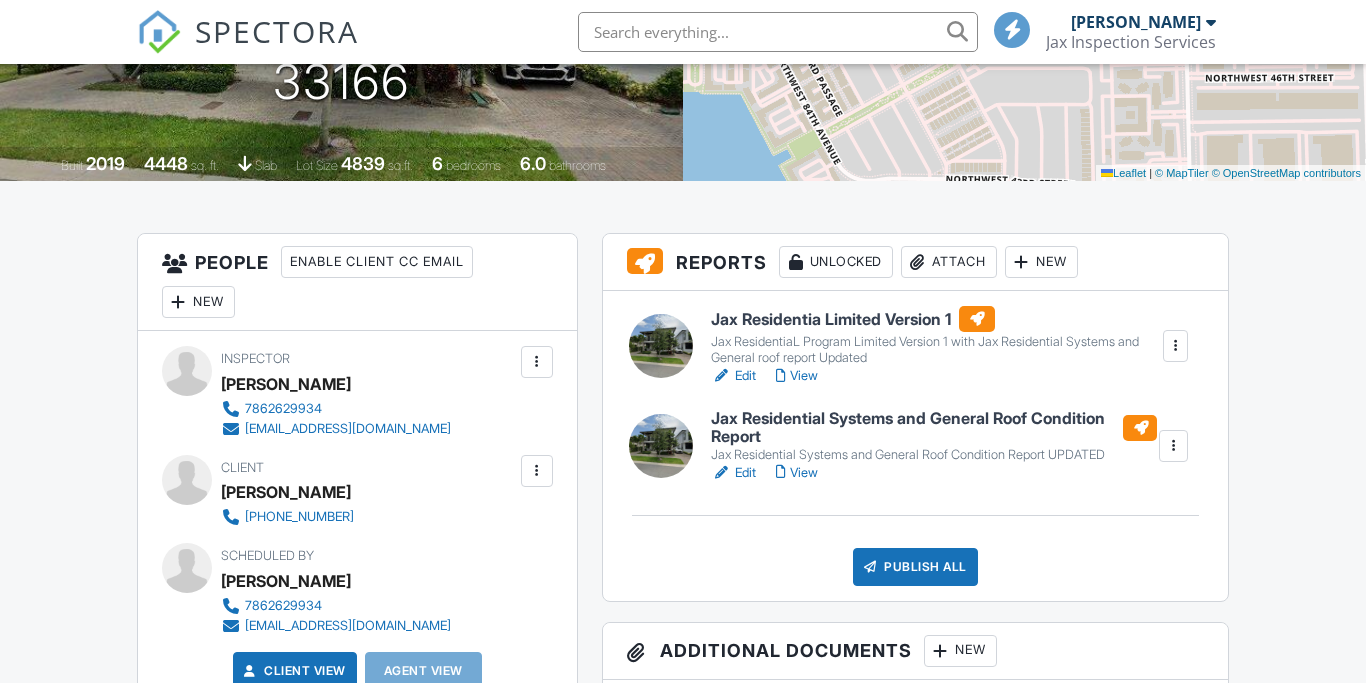 click on "Jax Residential Systems and General Roof Condition Report" at bounding box center (934, 427) 